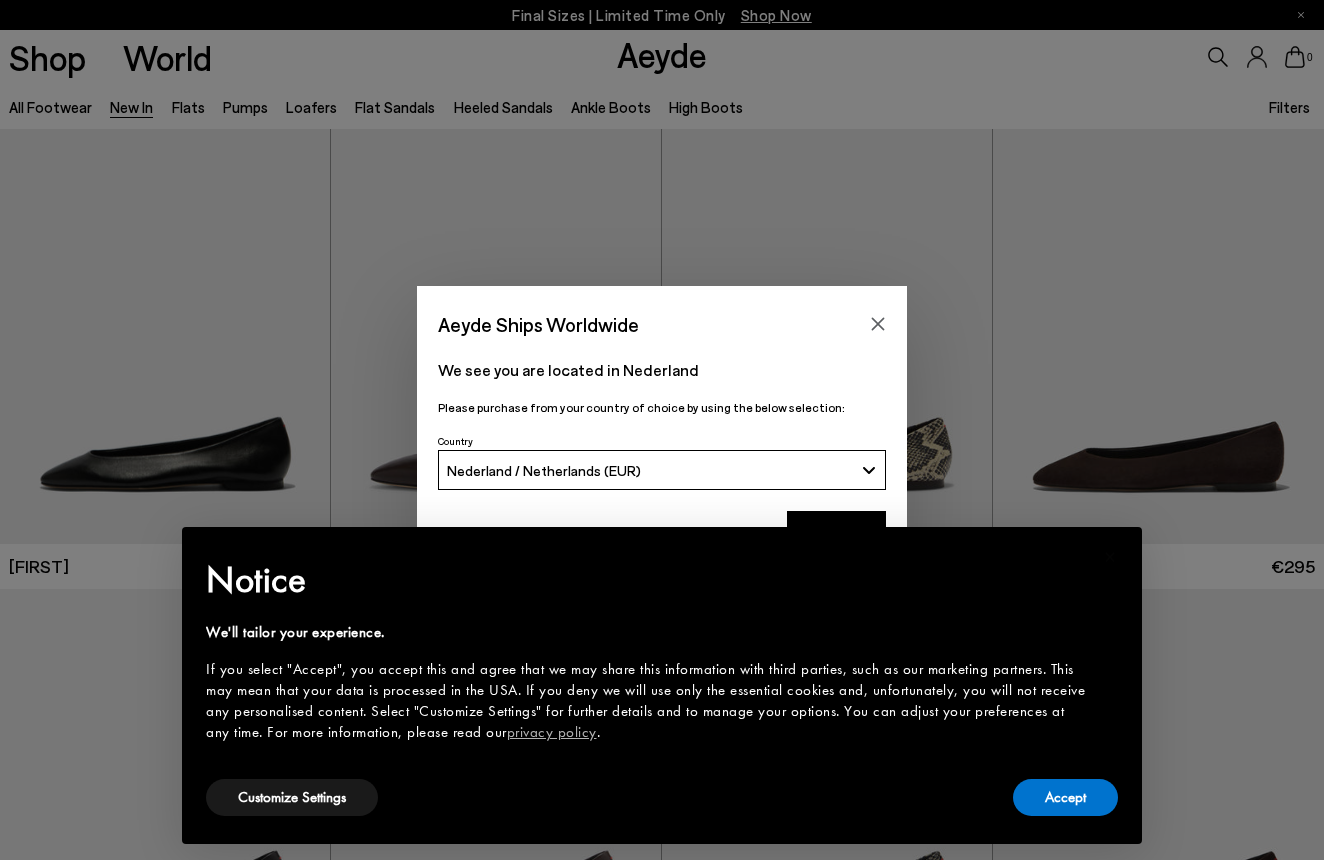 scroll, scrollTop: 0, scrollLeft: 0, axis: both 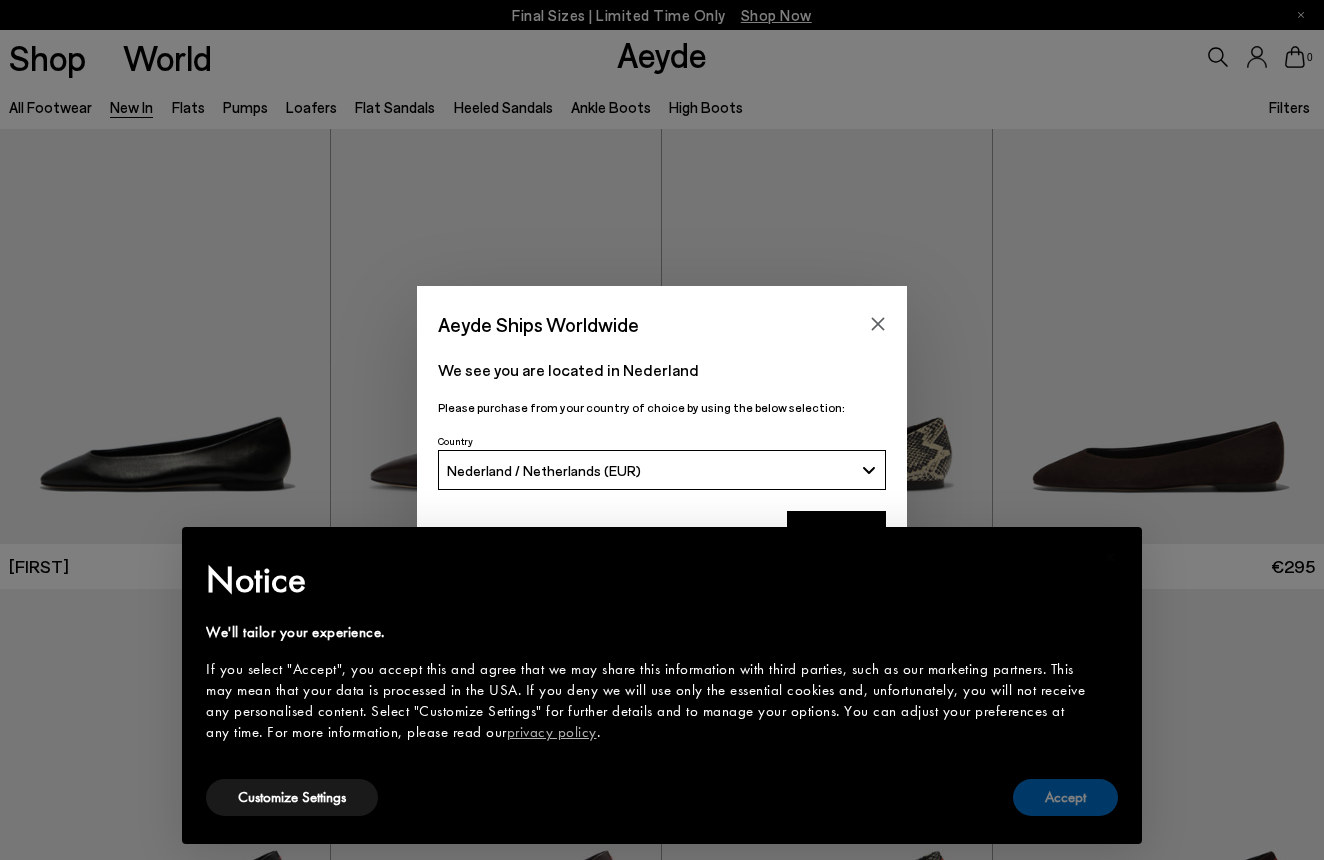 click on "Accept" at bounding box center [1065, 797] 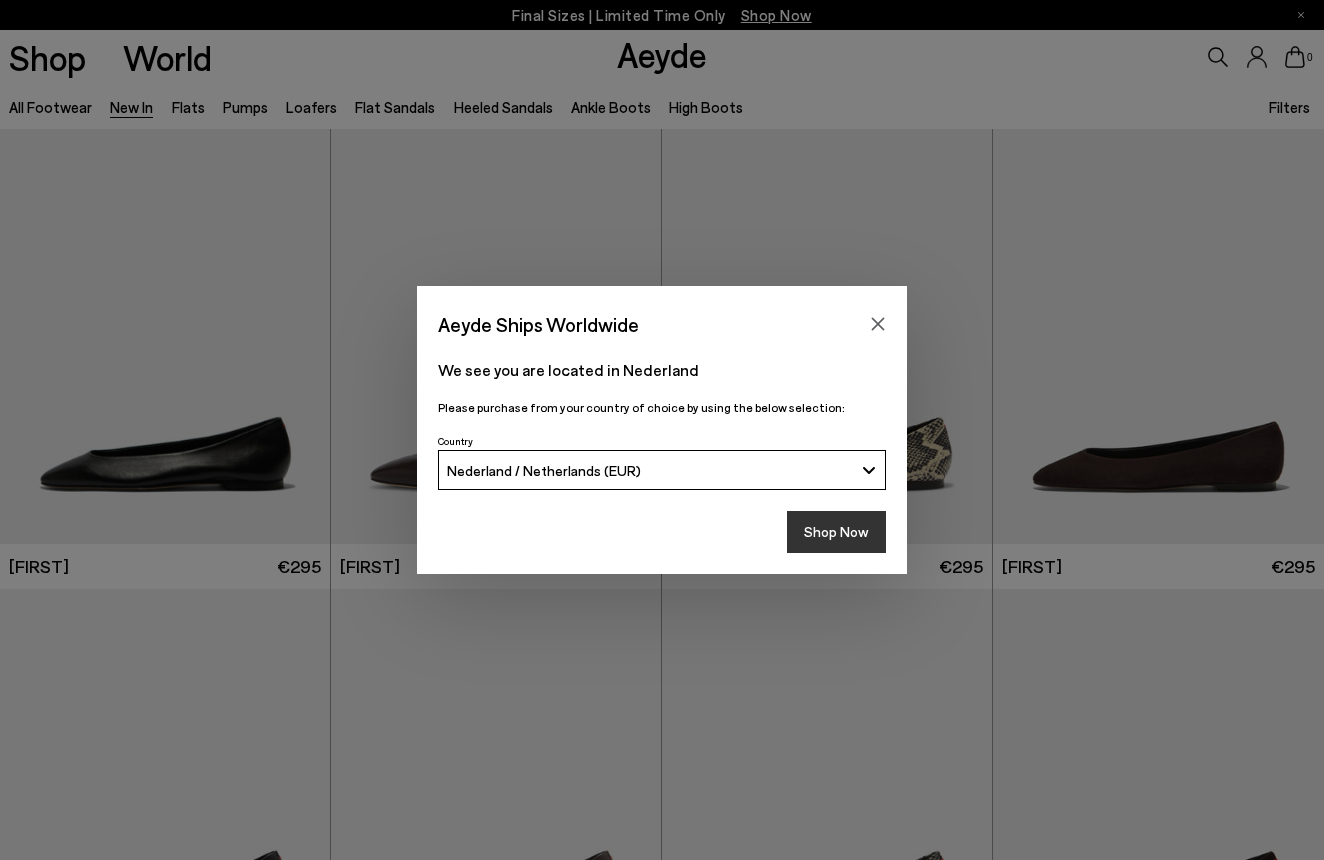 click on "Shop Now" at bounding box center (836, 532) 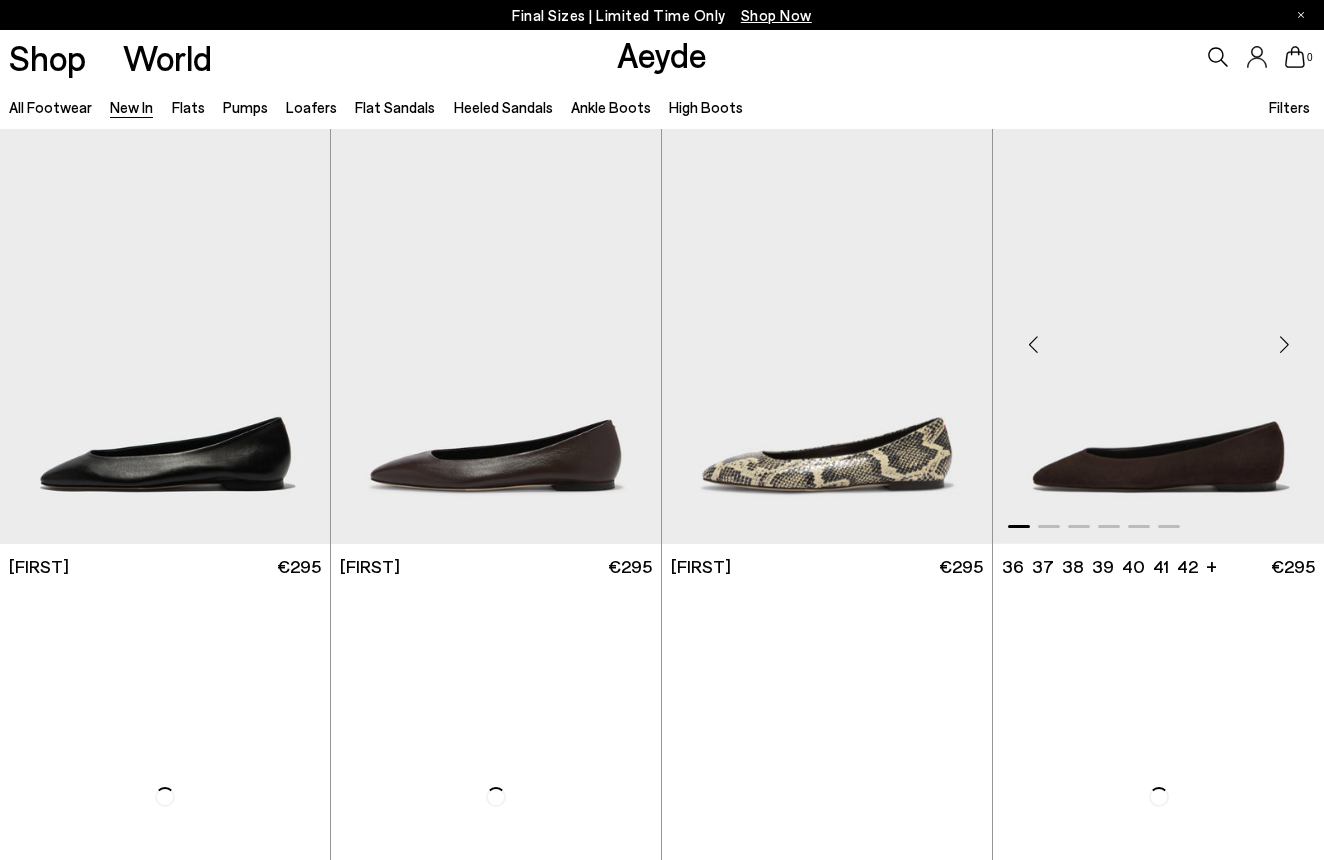 scroll, scrollTop: 0, scrollLeft: 0, axis: both 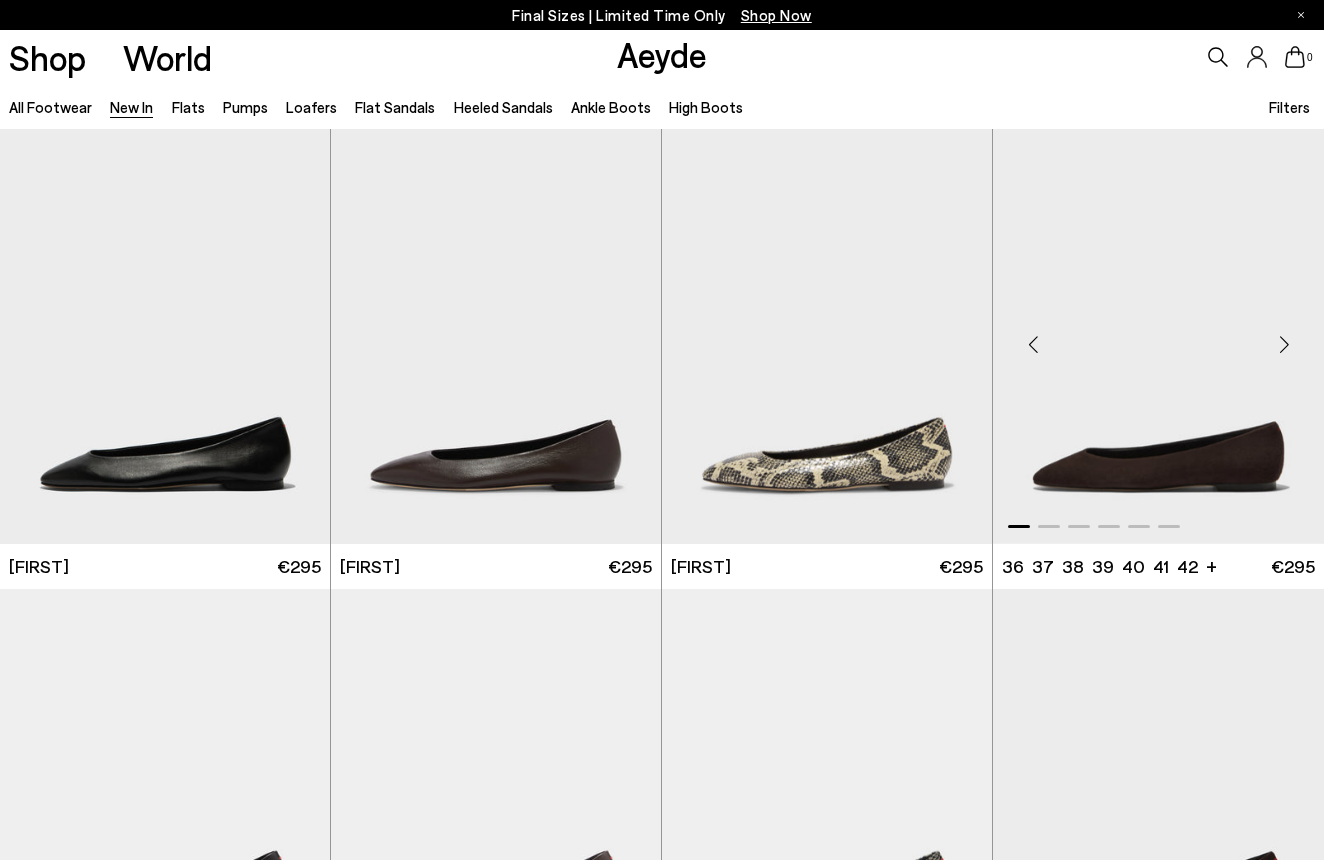 click at bounding box center [1158, 336] 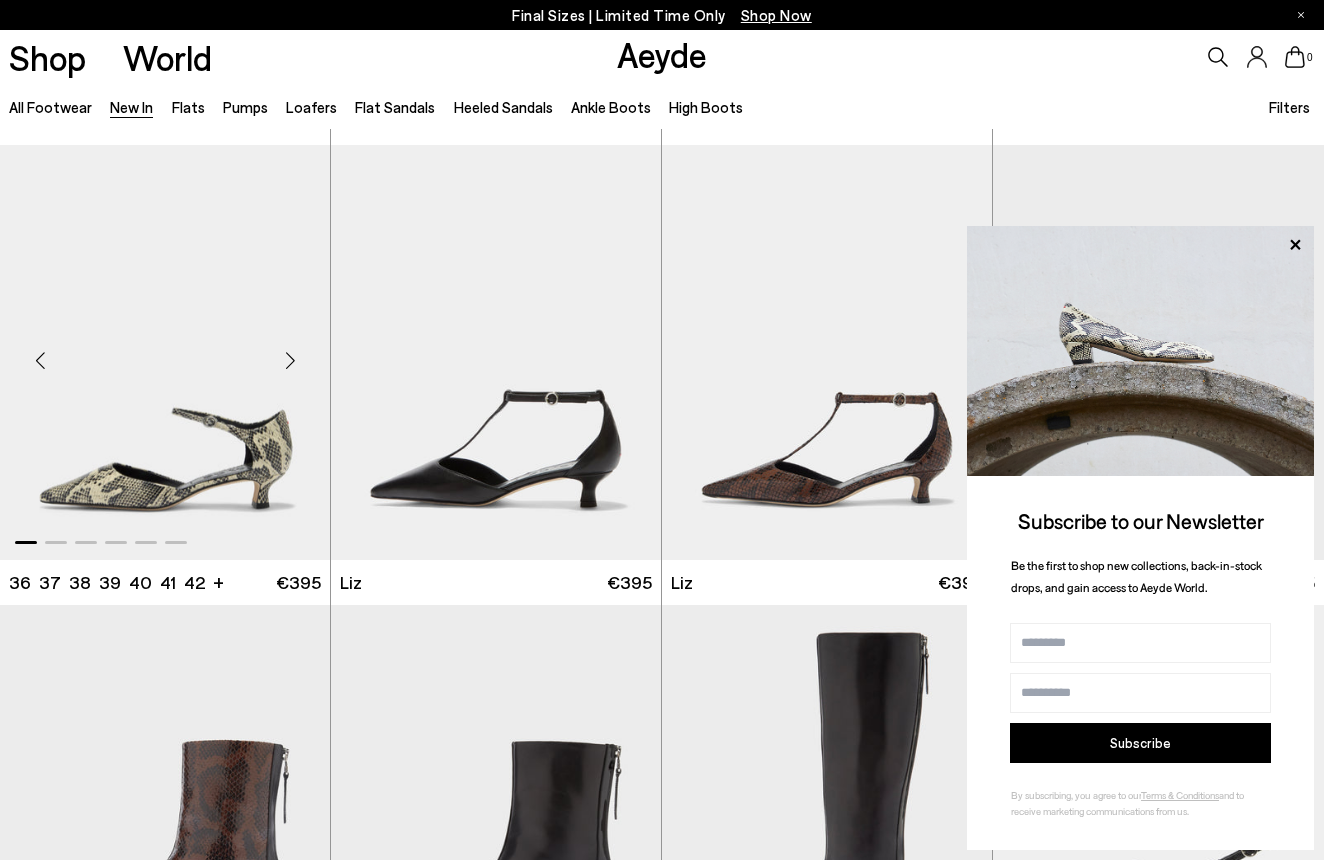 scroll, scrollTop: 2285, scrollLeft: 0, axis: vertical 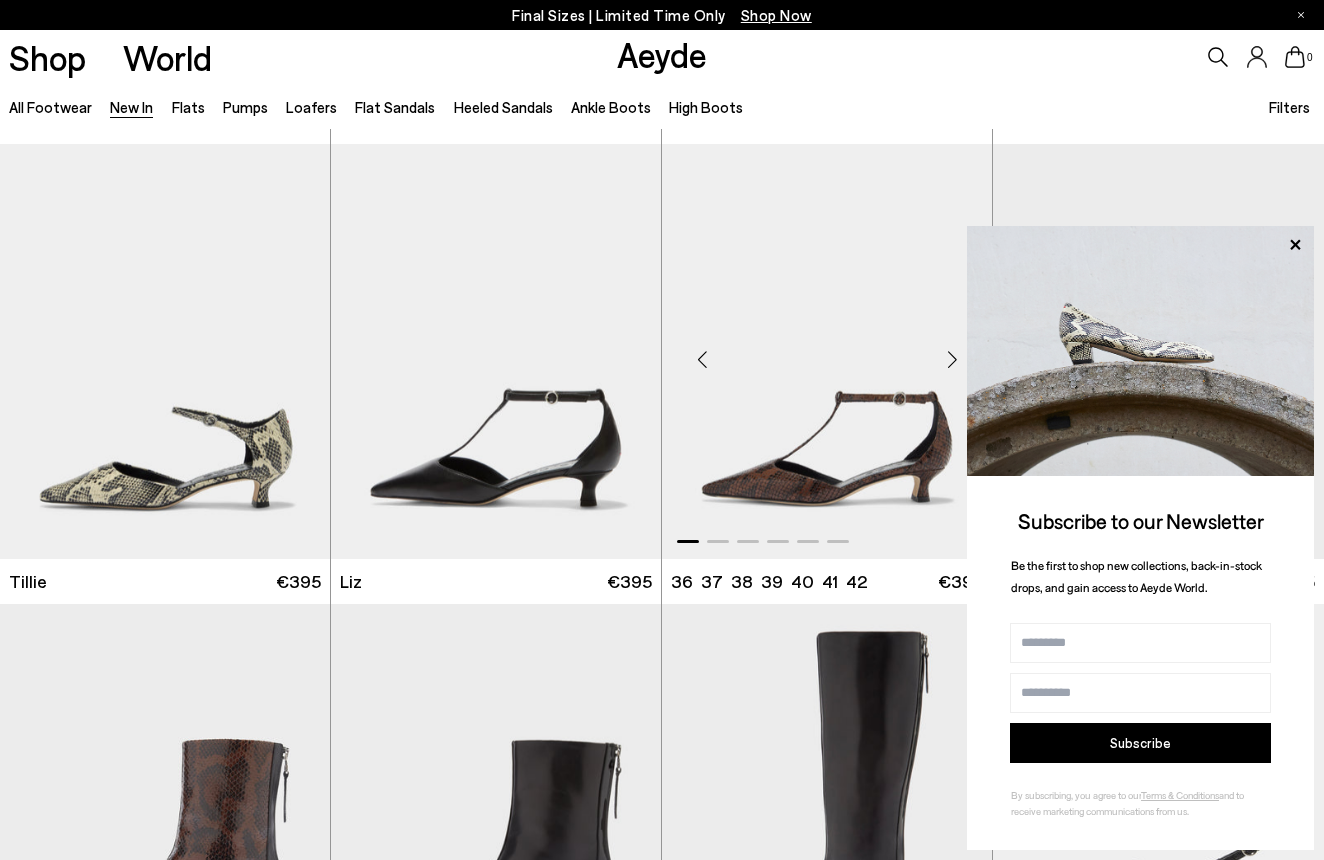 click at bounding box center (827, 351) 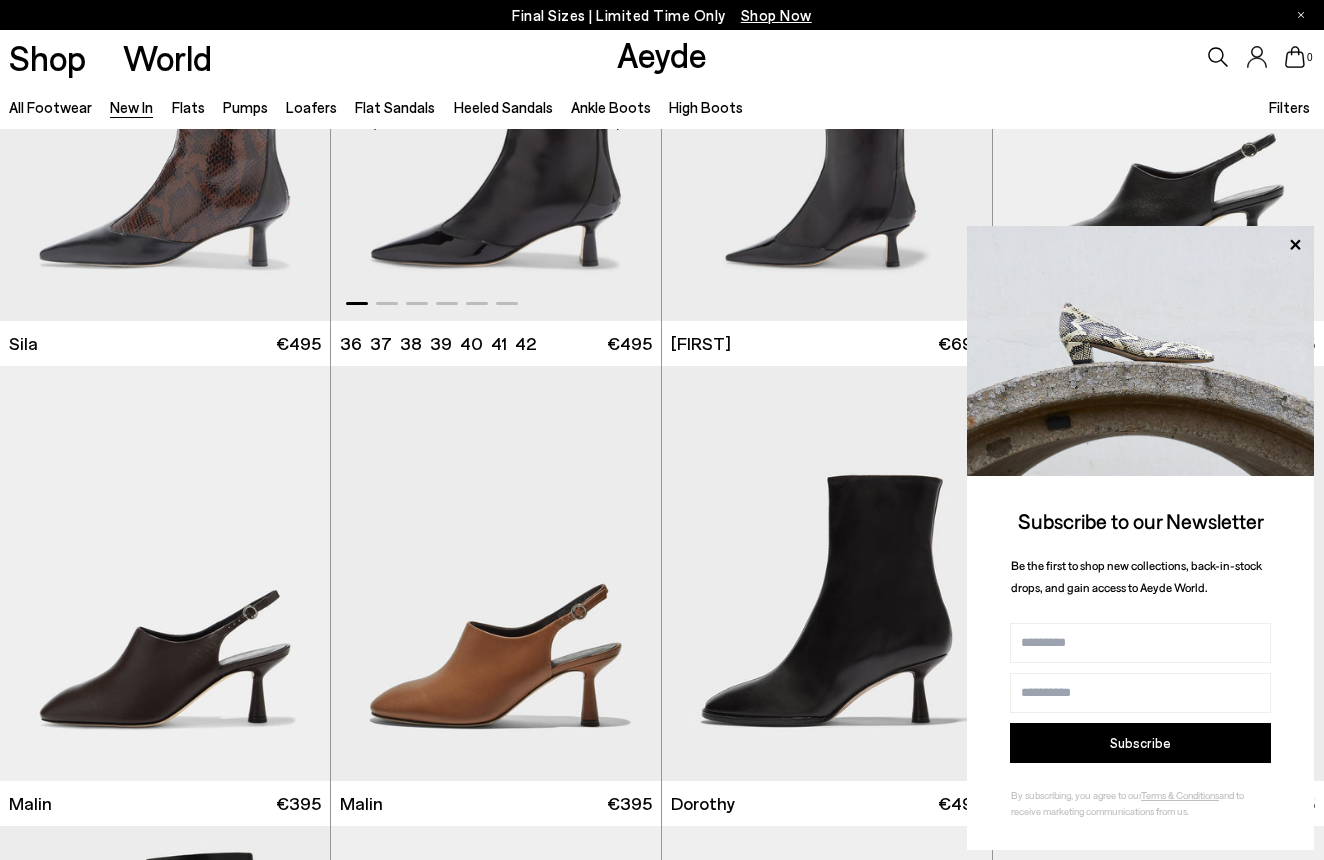 scroll, scrollTop: 2987, scrollLeft: 0, axis: vertical 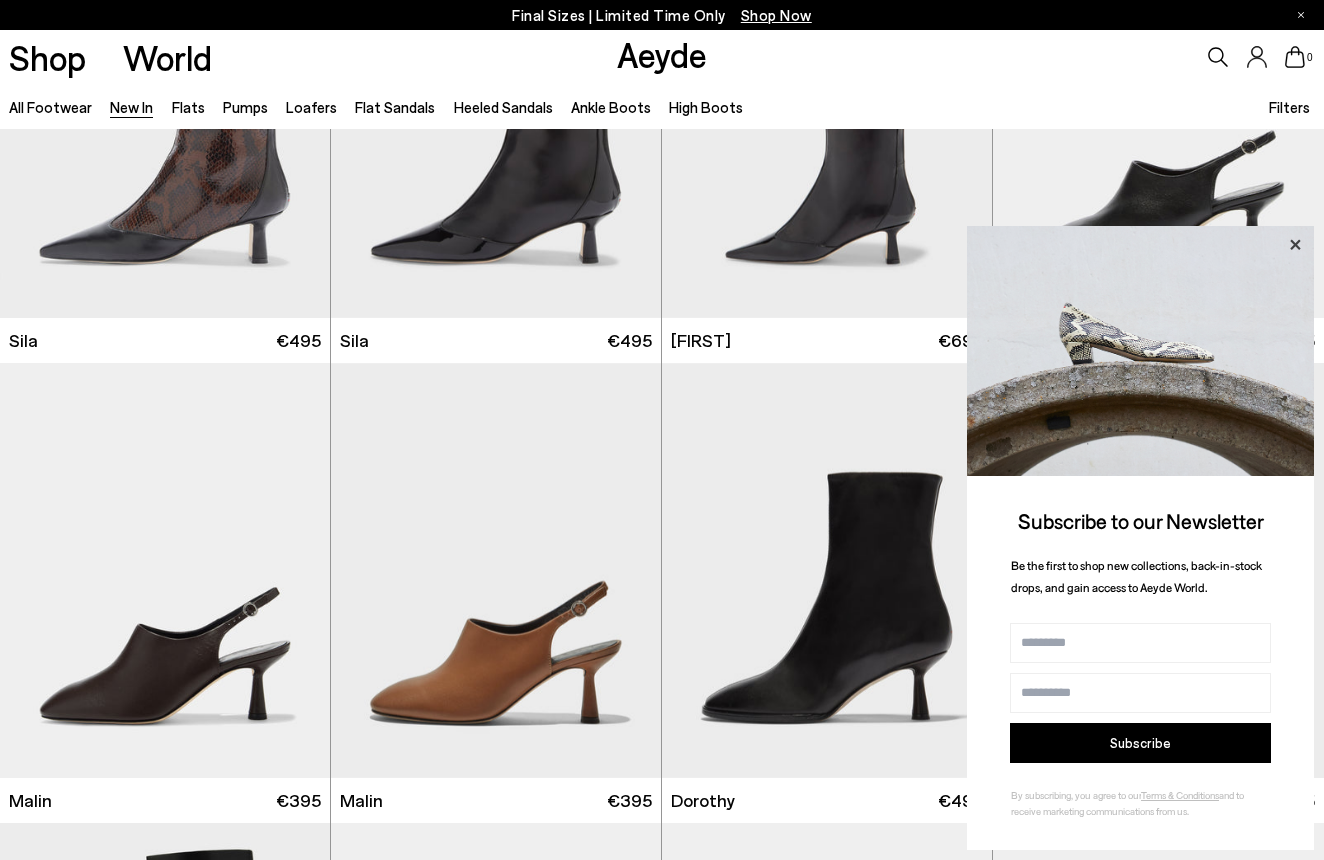 click 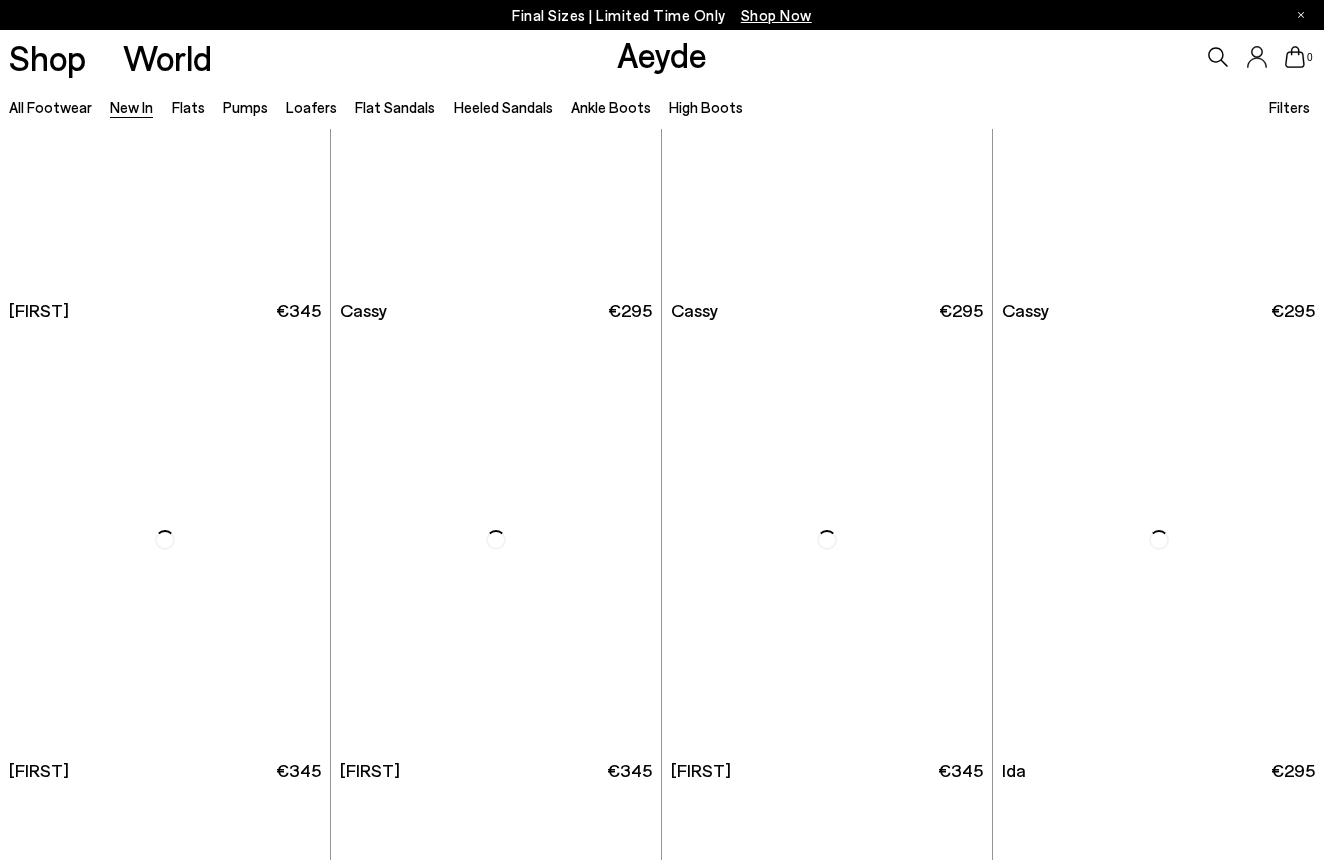 scroll, scrollTop: 5758, scrollLeft: 0, axis: vertical 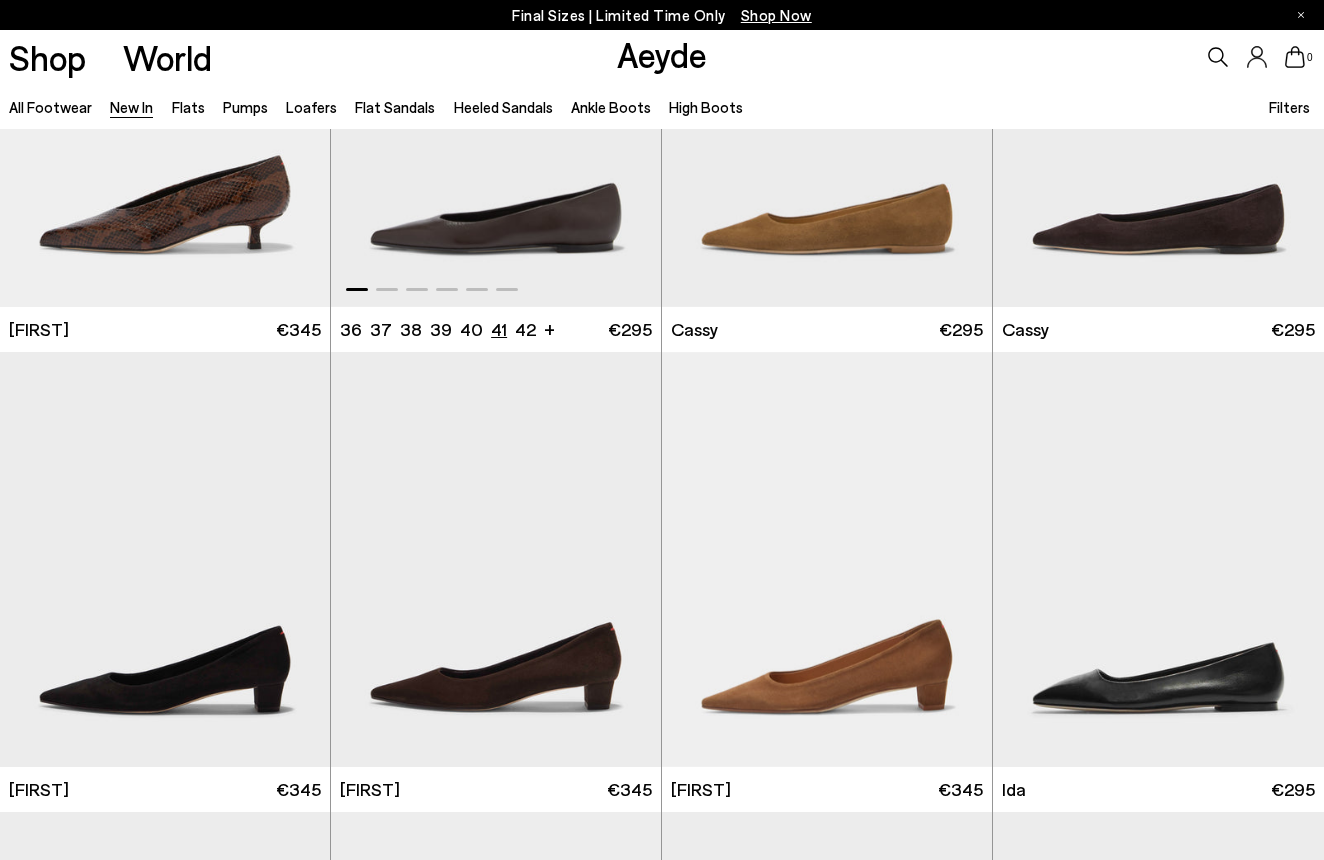 click on "41" at bounding box center [499, 329] 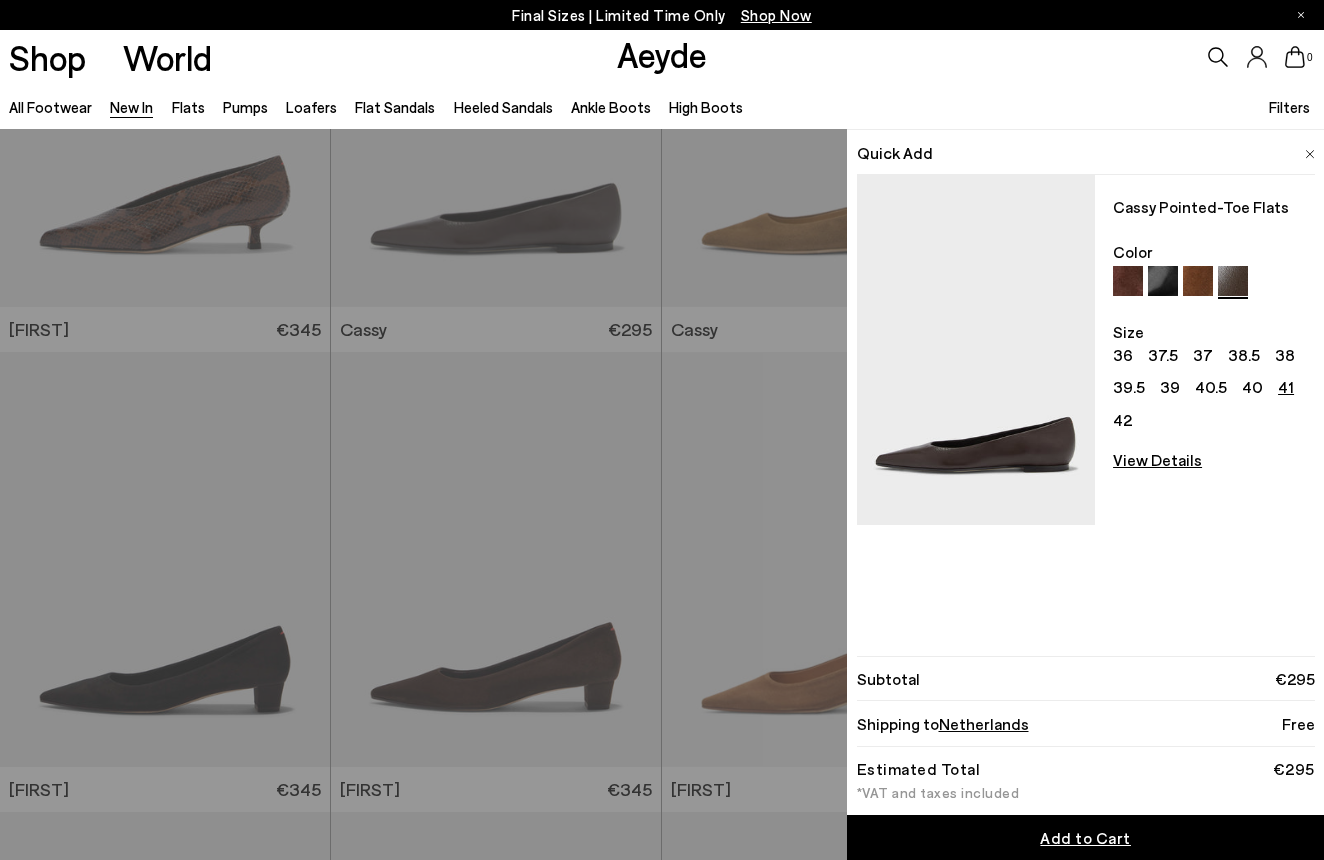 click at bounding box center [1128, 281] 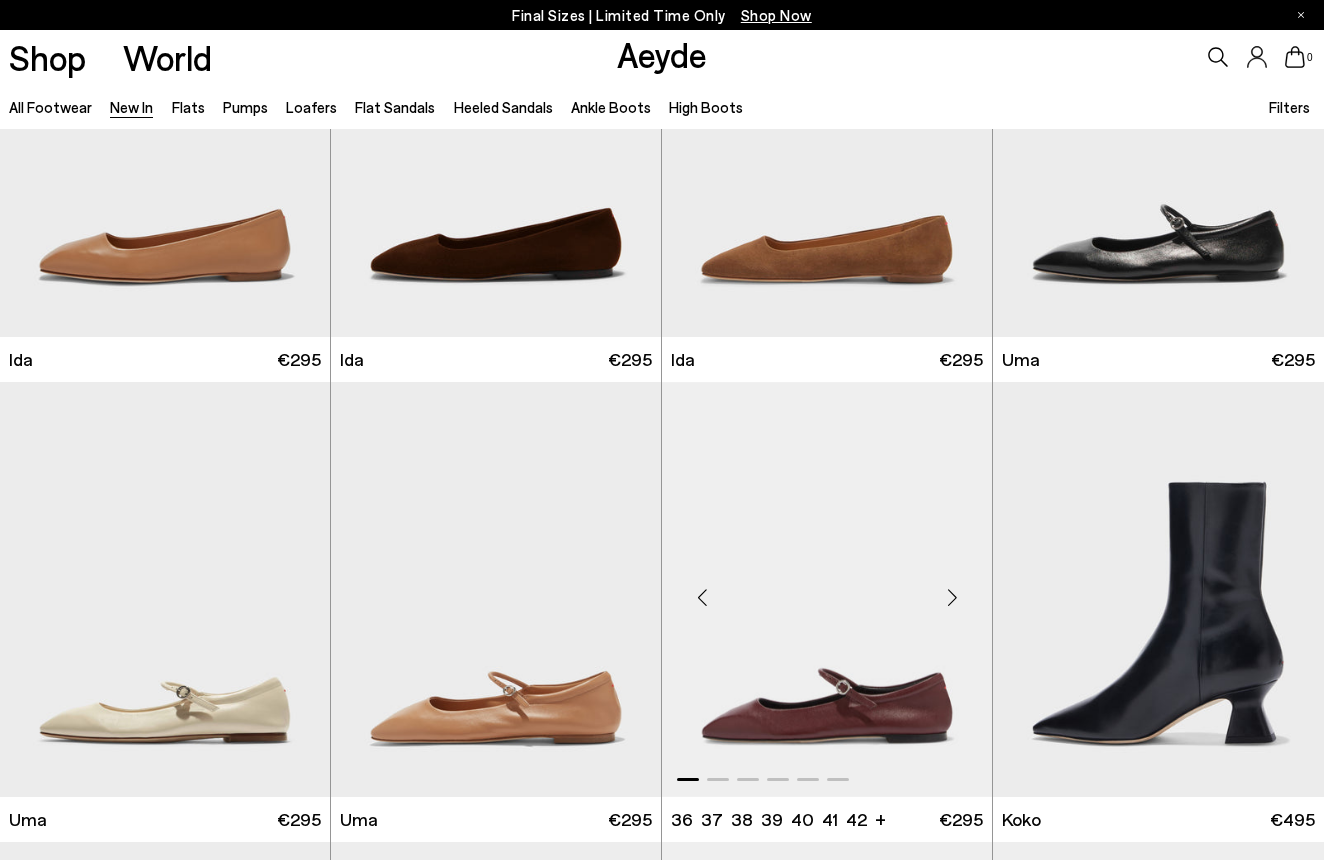 scroll, scrollTop: 6642, scrollLeft: 0, axis: vertical 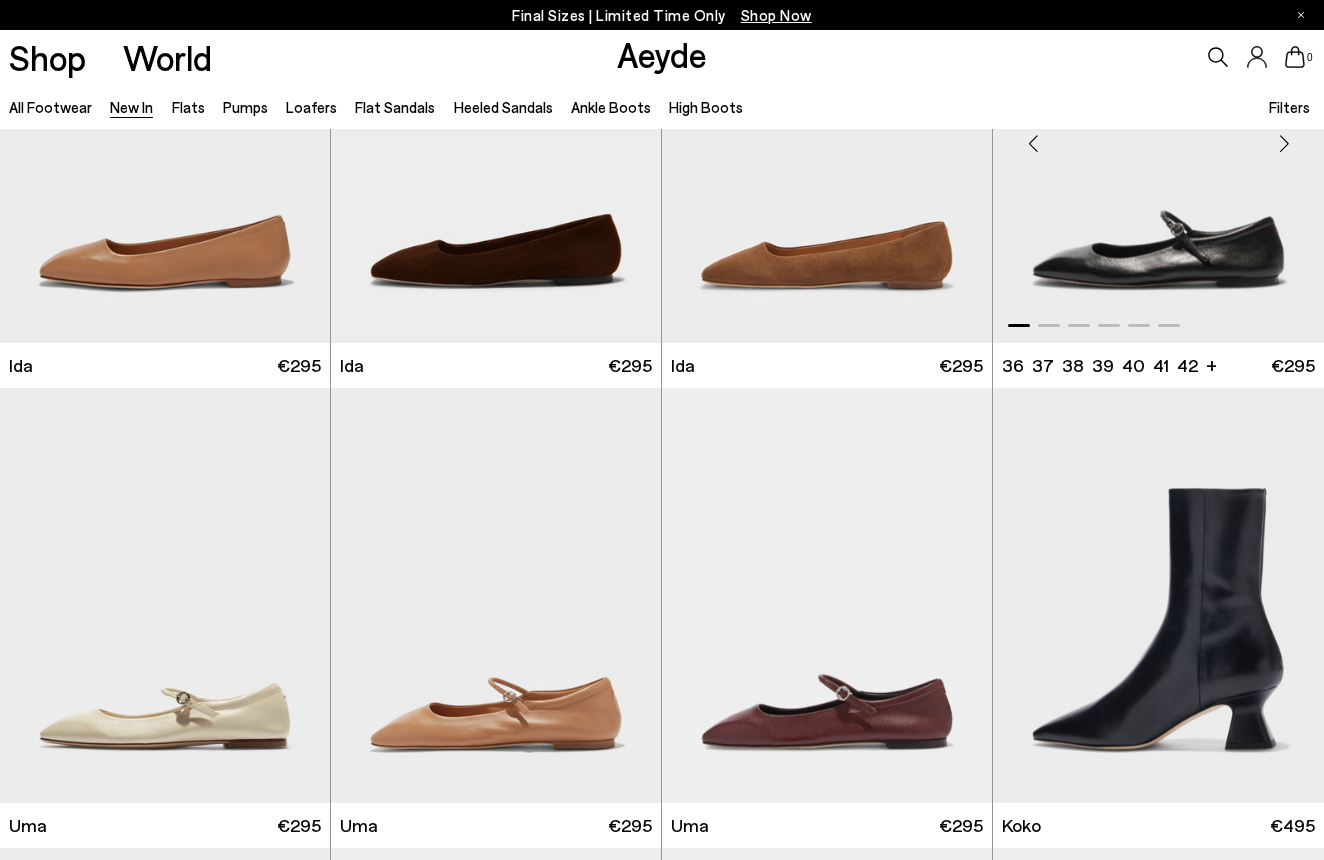 click at bounding box center [1158, 135] 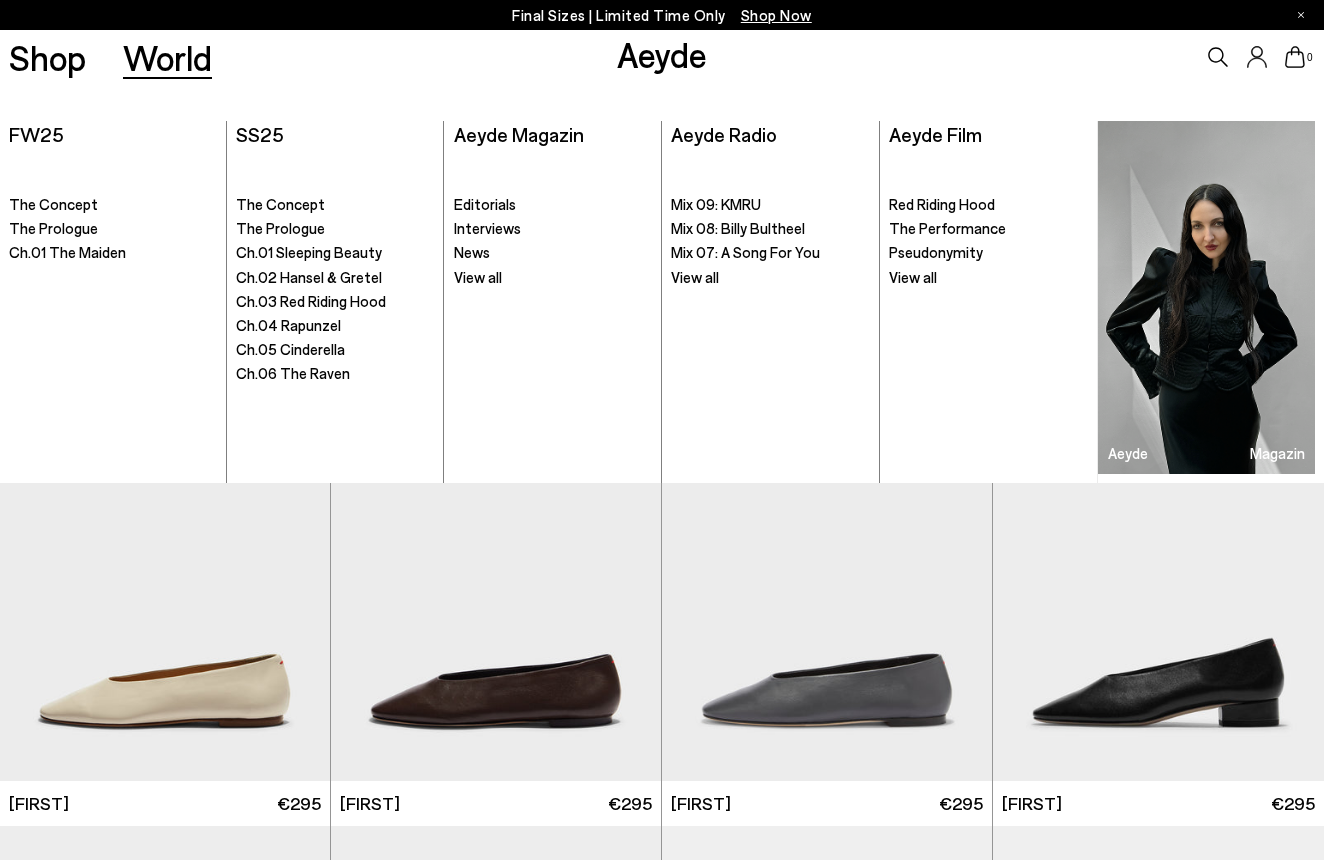 scroll, scrollTop: 8050, scrollLeft: 0, axis: vertical 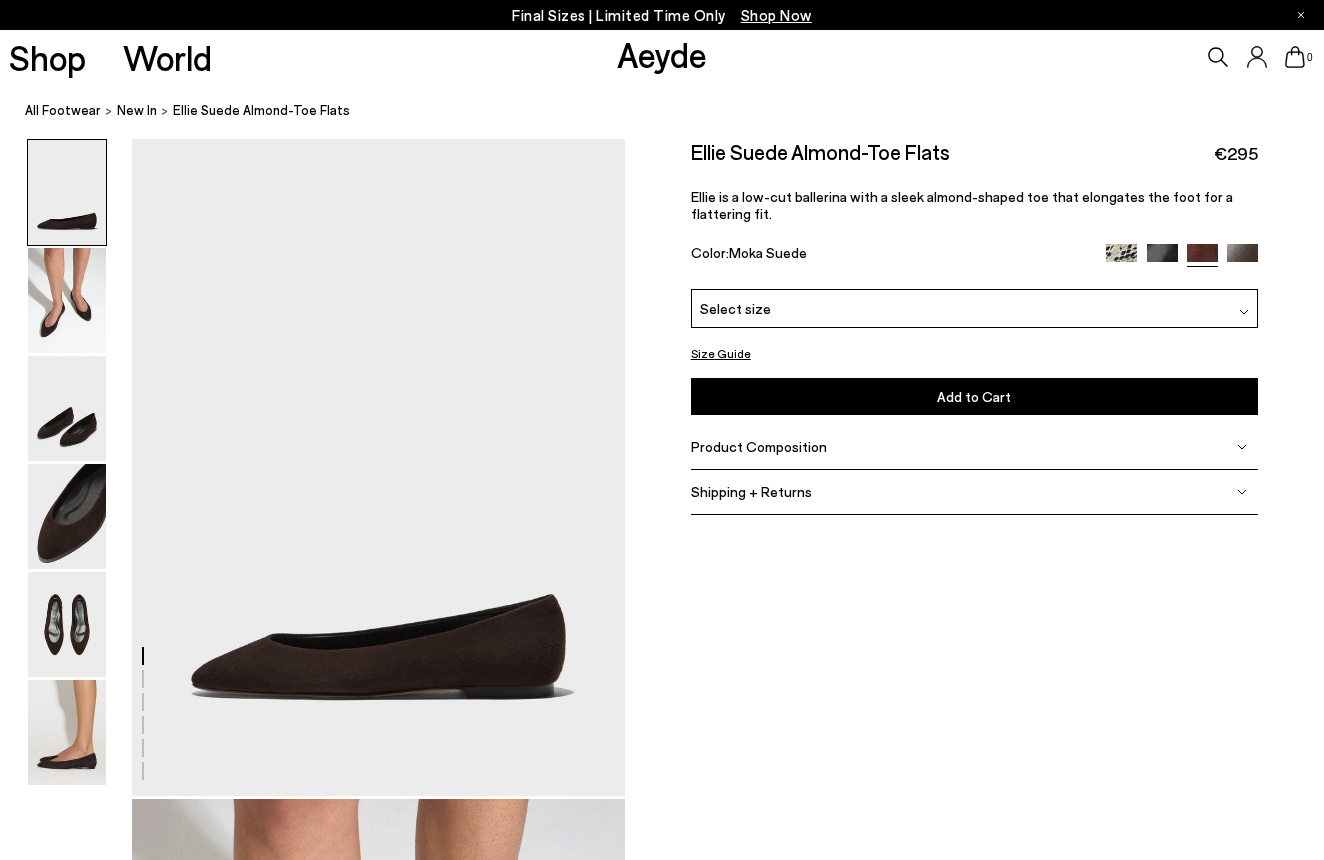 click on "Product Composition" at bounding box center (759, 446) 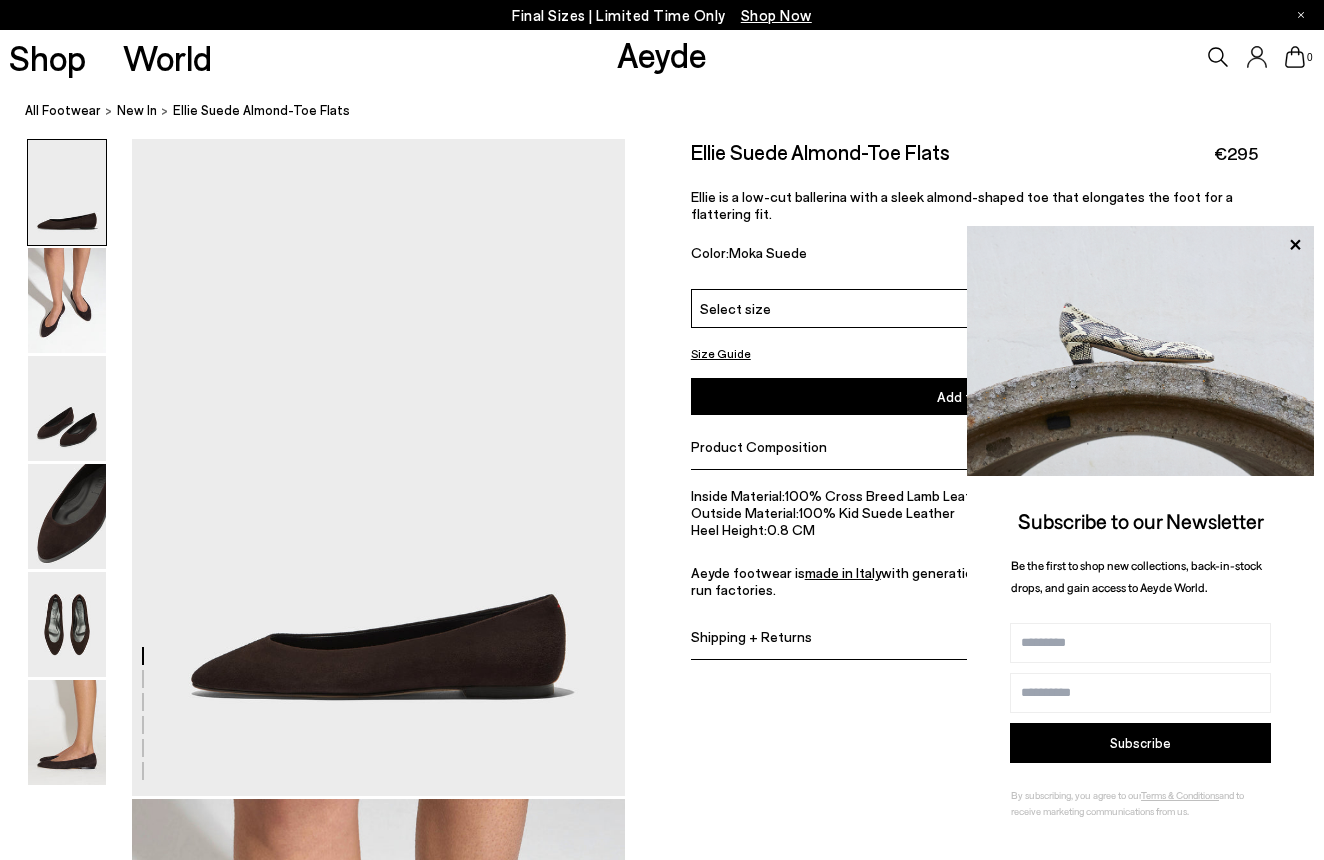 scroll, scrollTop: 0, scrollLeft: 0, axis: both 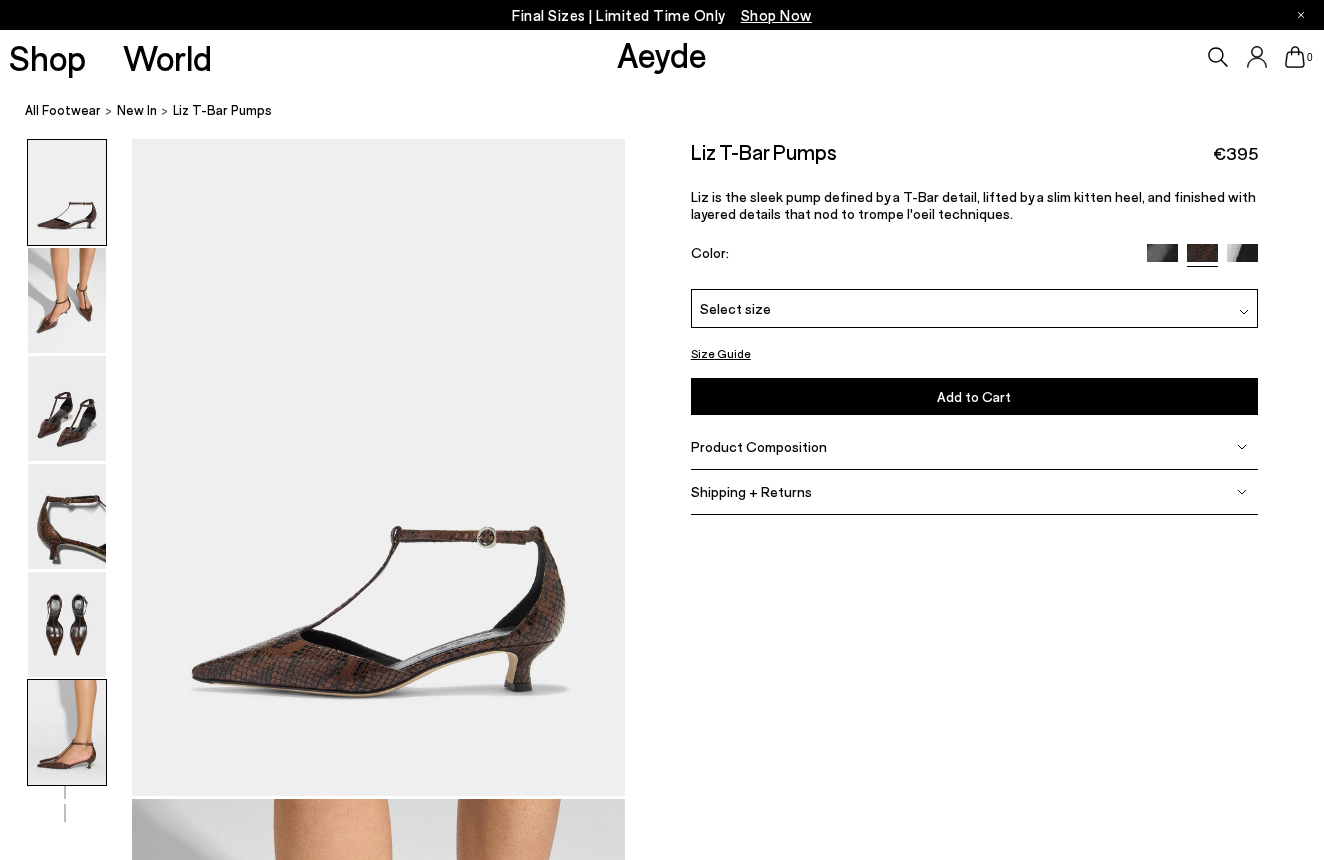 click at bounding box center [67, 732] 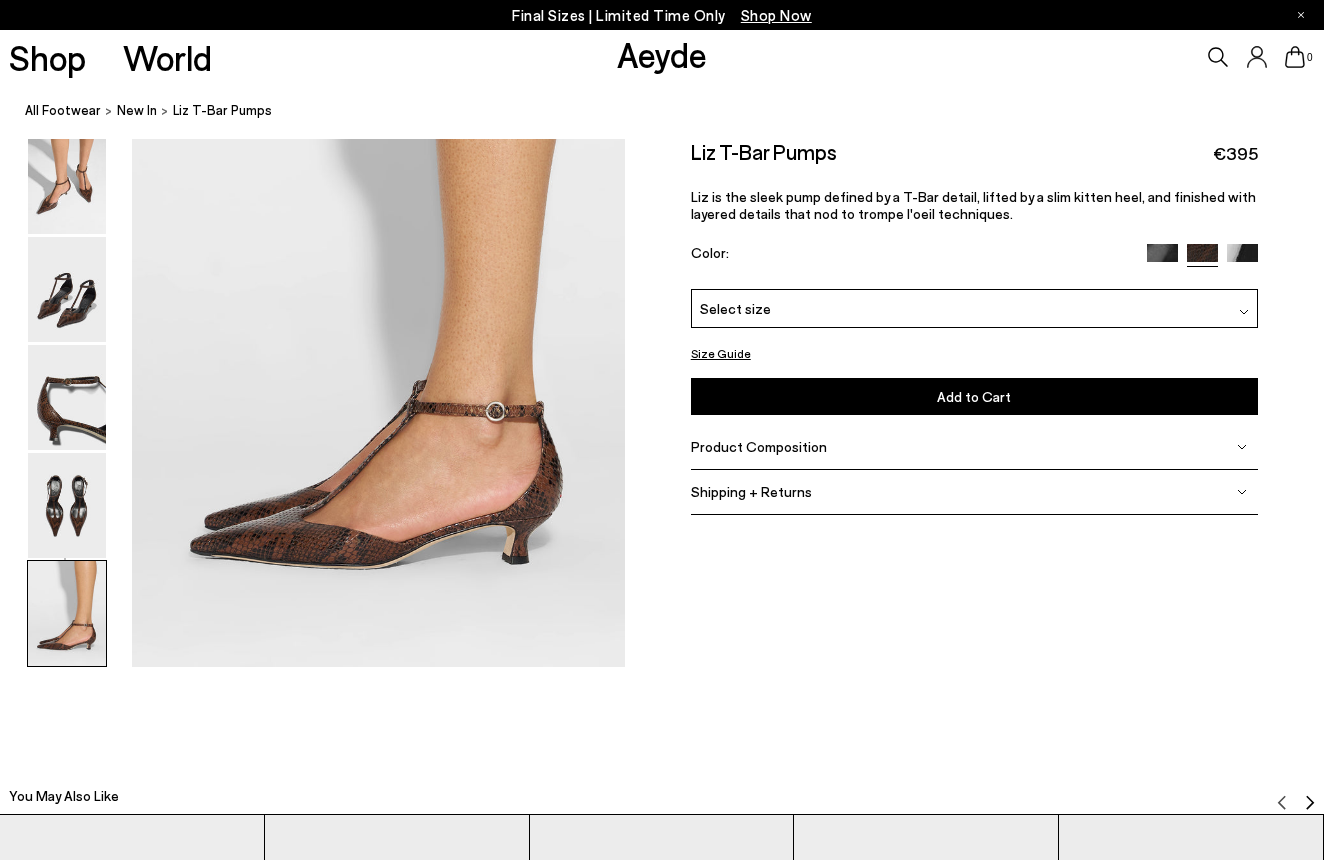 scroll, scrollTop: 3437, scrollLeft: 0, axis: vertical 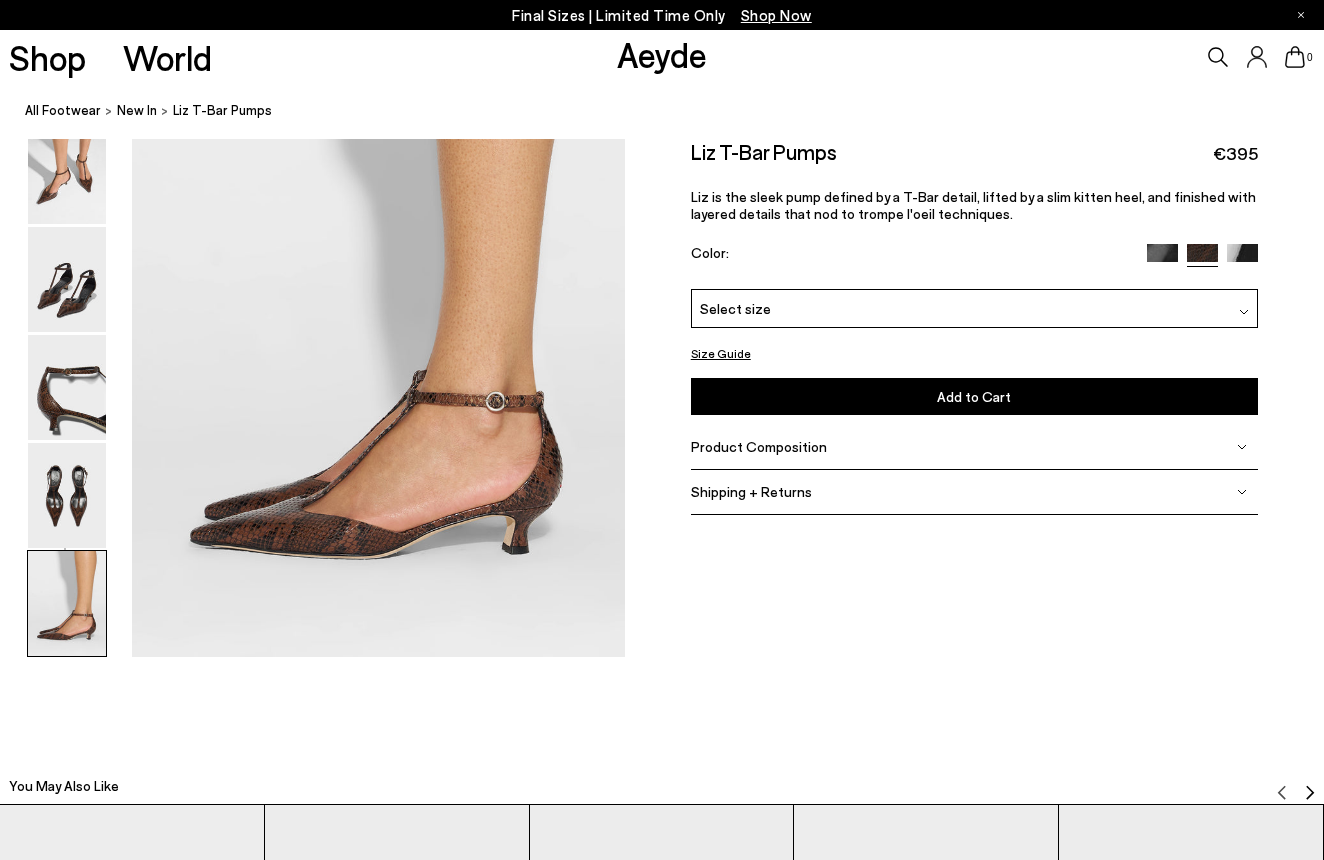 click at bounding box center (1242, 446) 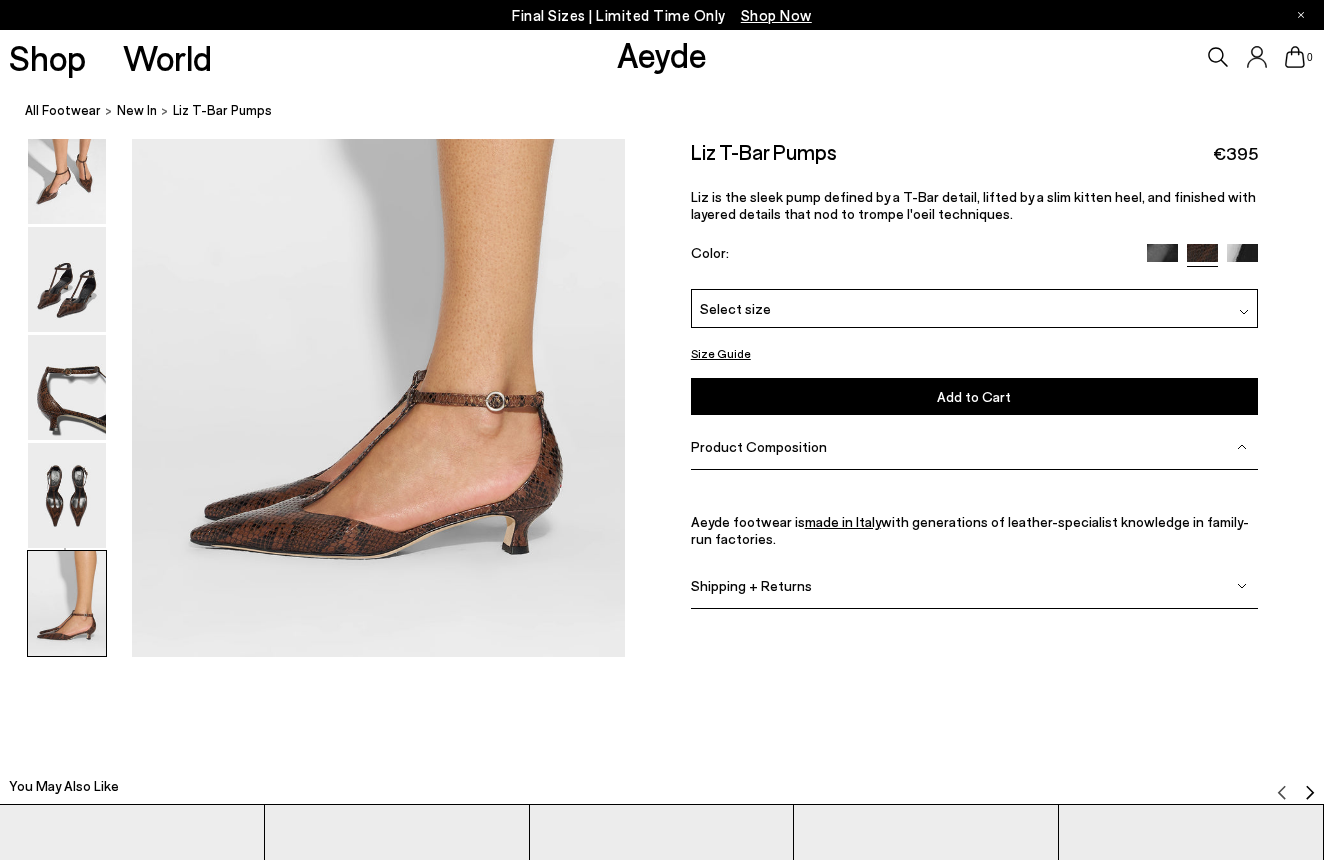 click on "Product Composition" at bounding box center (759, 446) 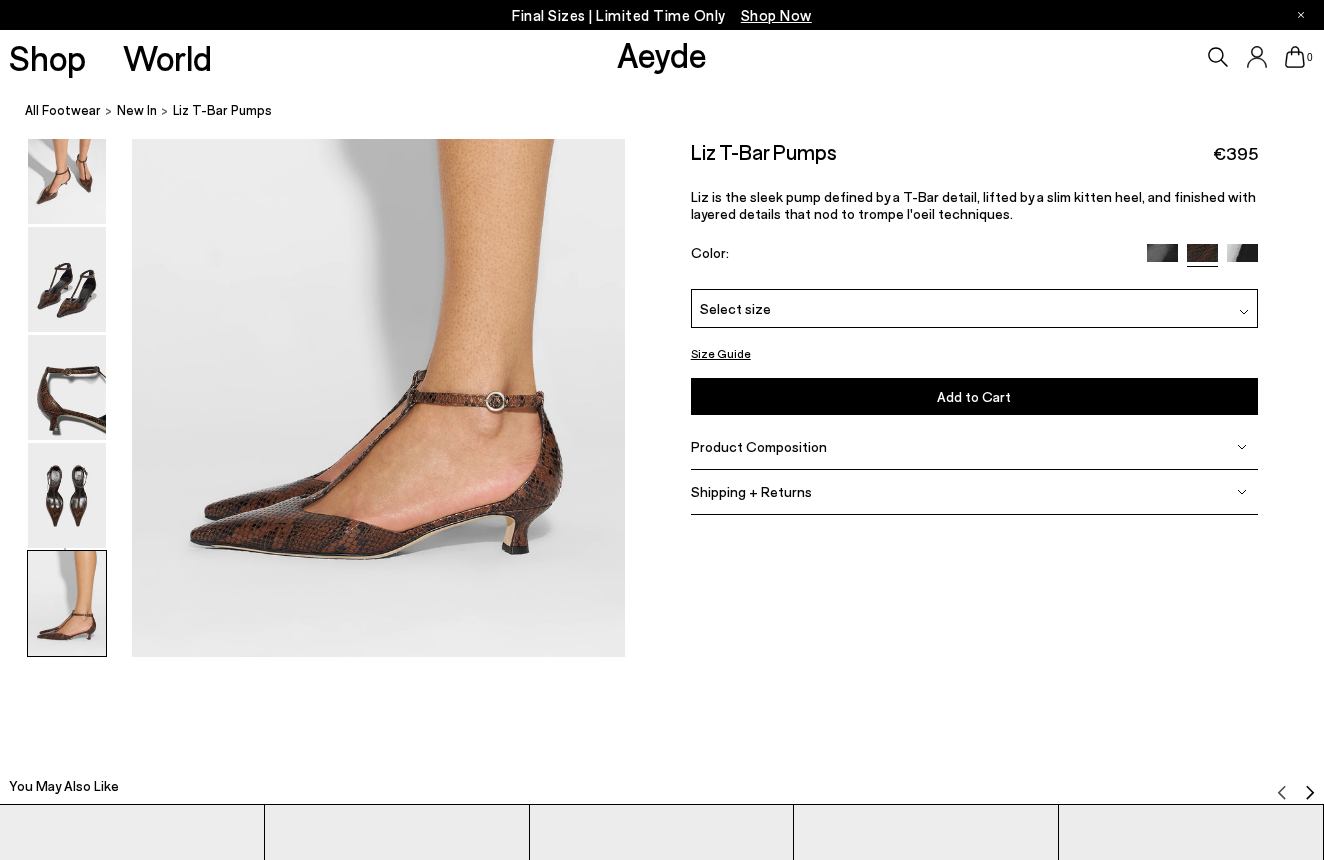 click on "Liz T-Bar Pumps
€395
Liz is the sleek pump defined by a T-Bar detail, lifted by a slim kitten heel, and finished with layered details that nod to trompe l'oeil techniques.
Color:" at bounding box center (974, 214) 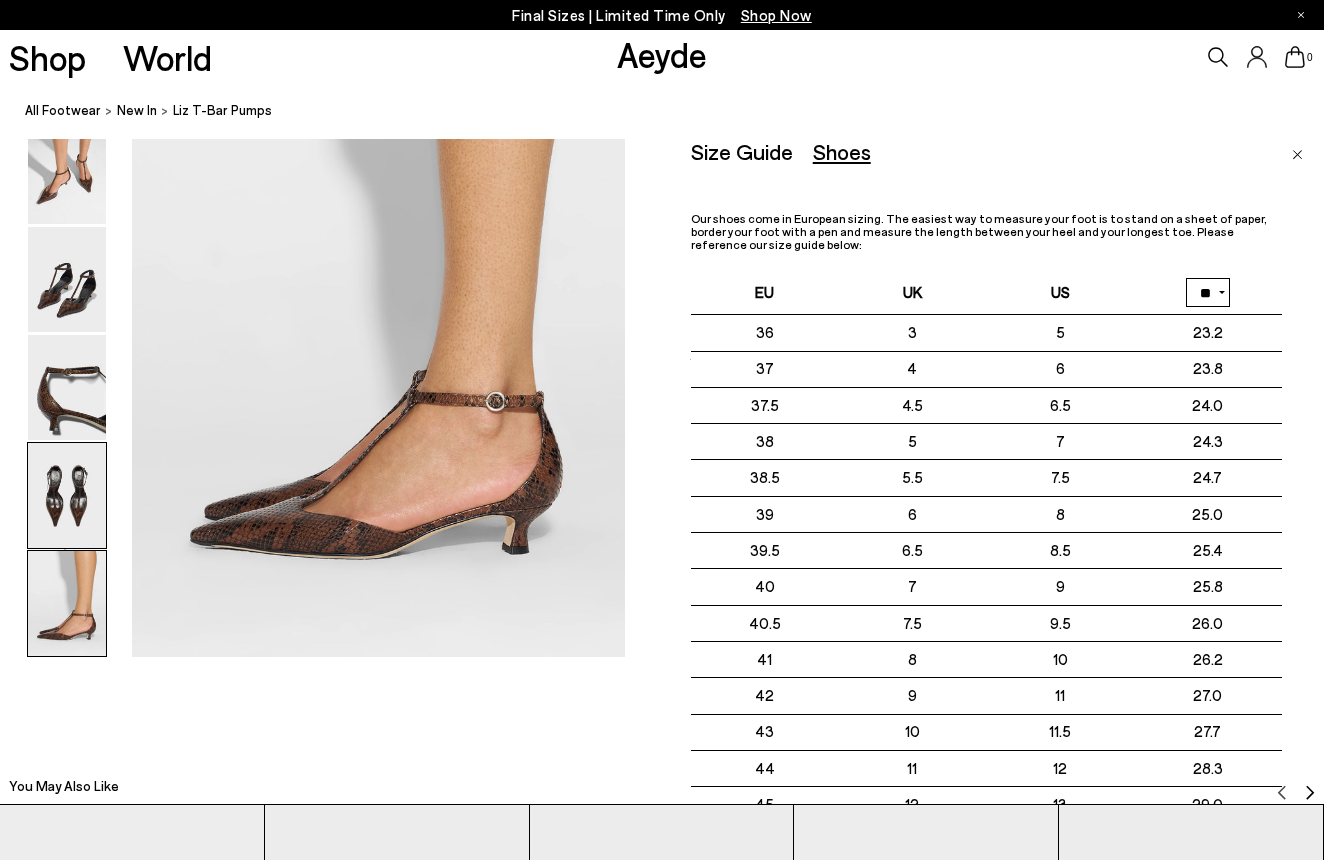 click at bounding box center [67, 495] 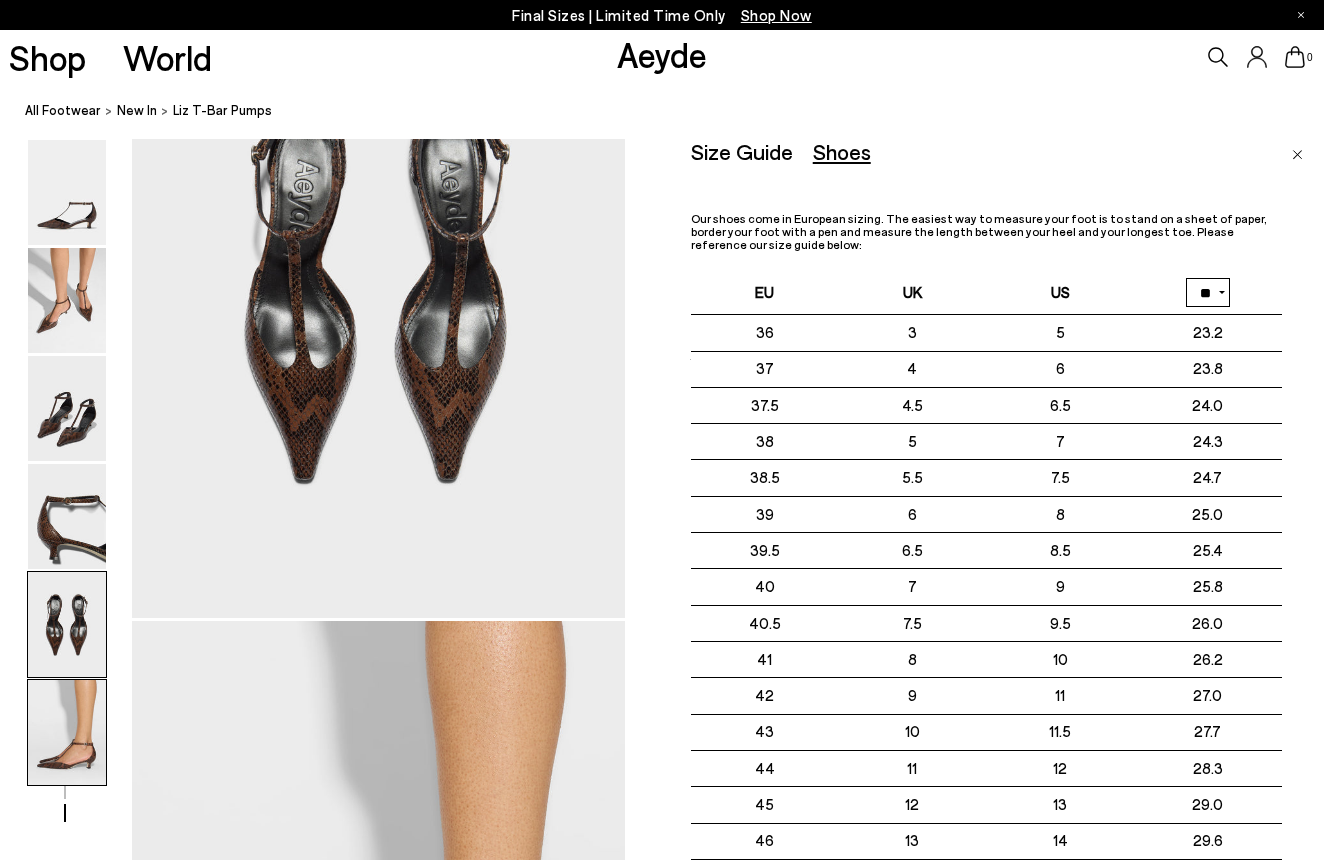 scroll, scrollTop: 2640, scrollLeft: 0, axis: vertical 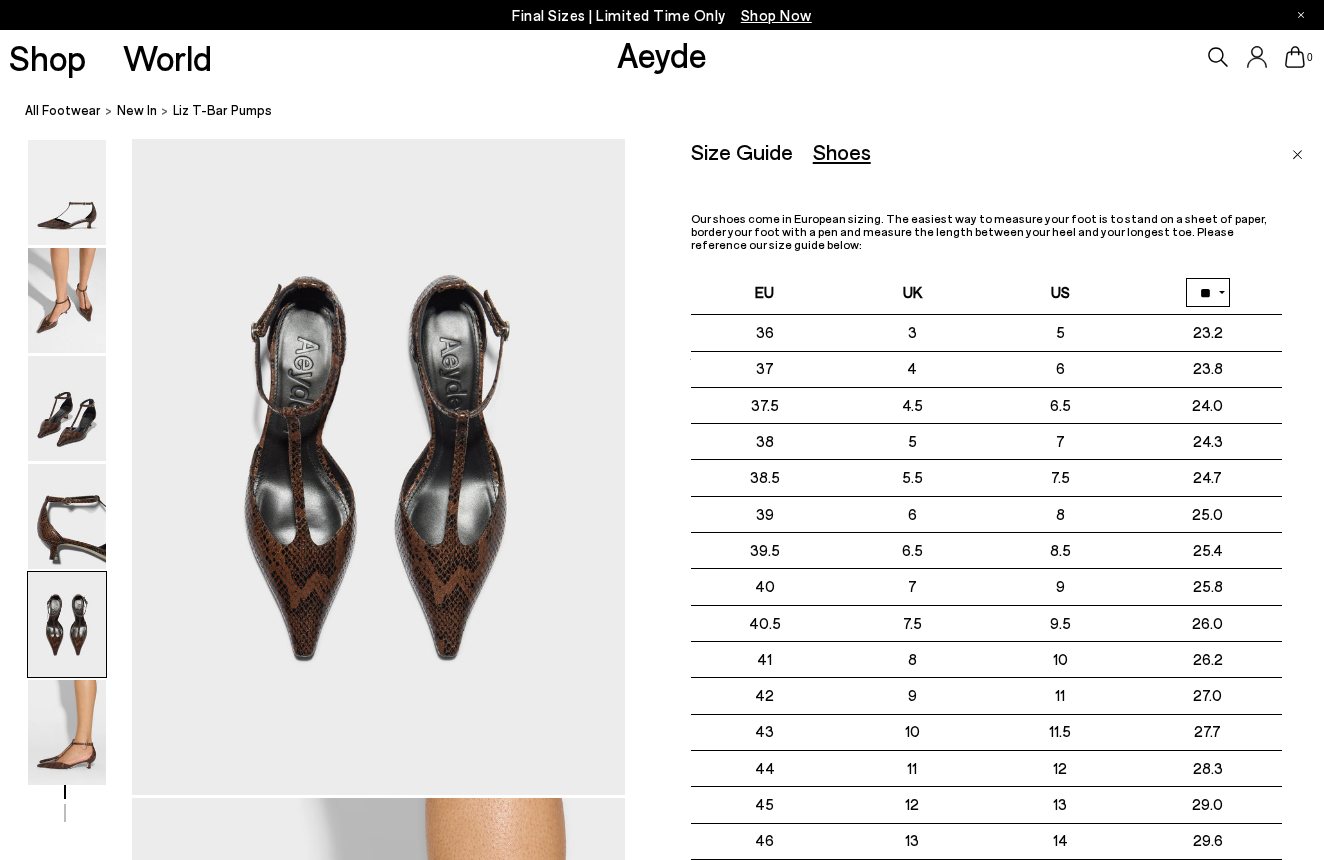click at bounding box center [67, 624] 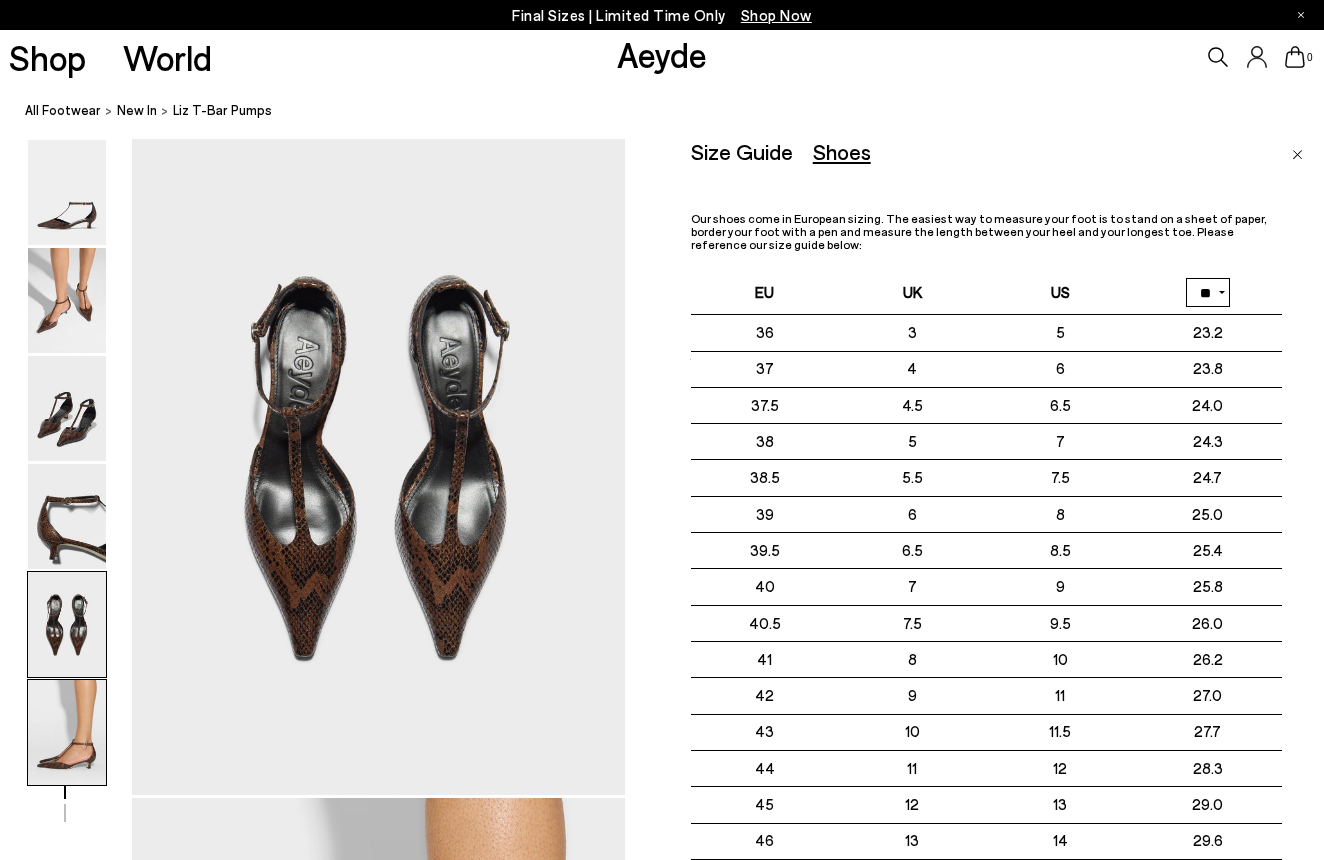 click at bounding box center [67, 732] 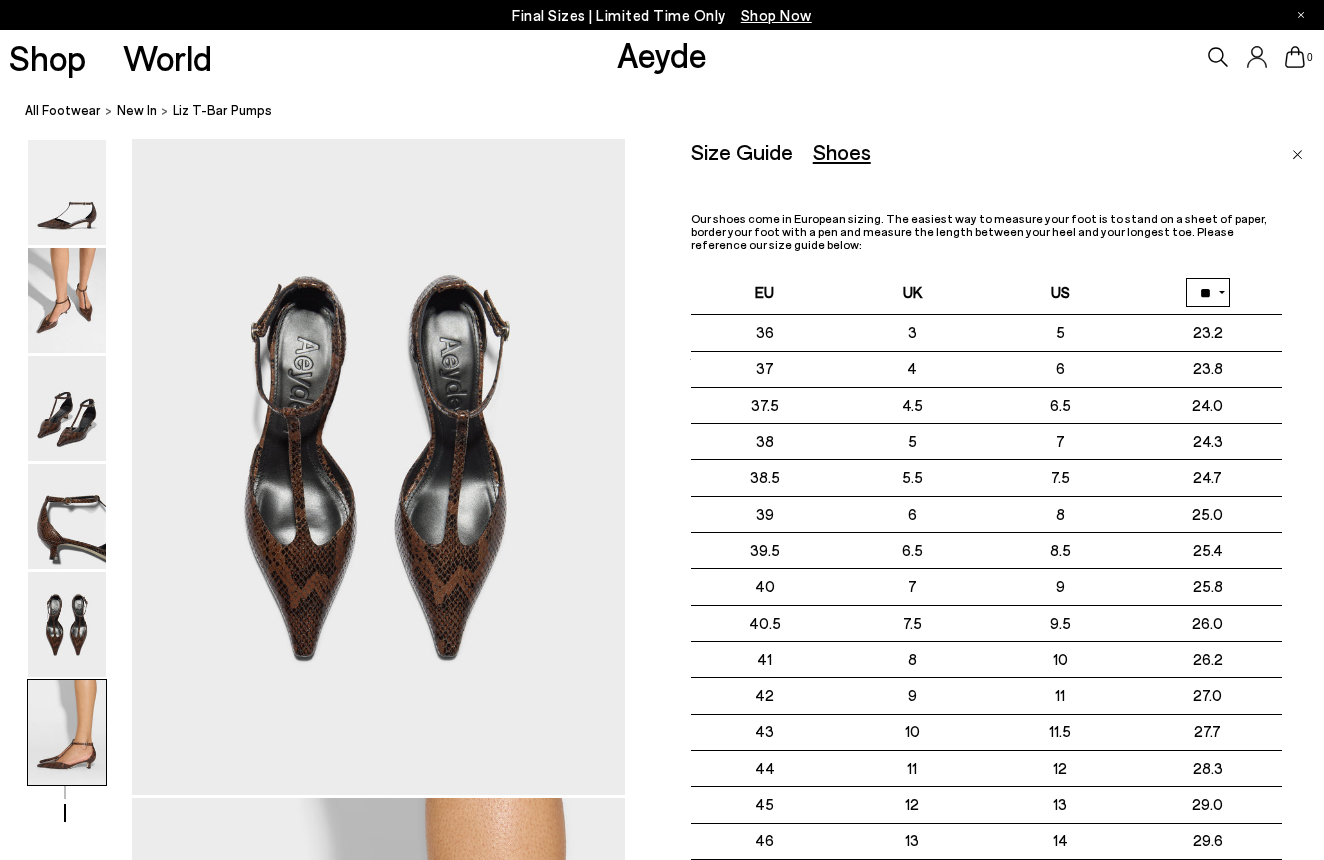 scroll, scrollTop: 3437, scrollLeft: 0, axis: vertical 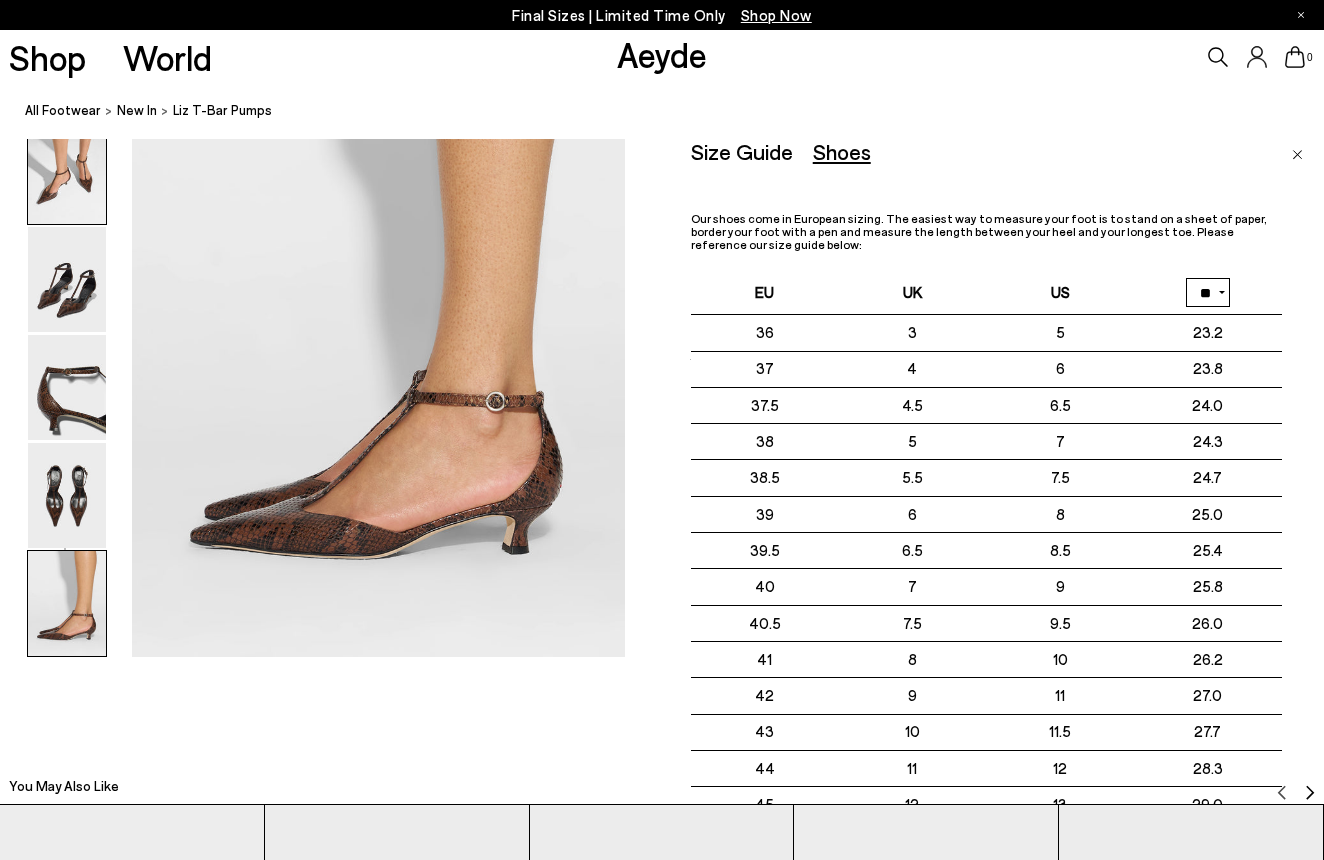 click at bounding box center (67, 171) 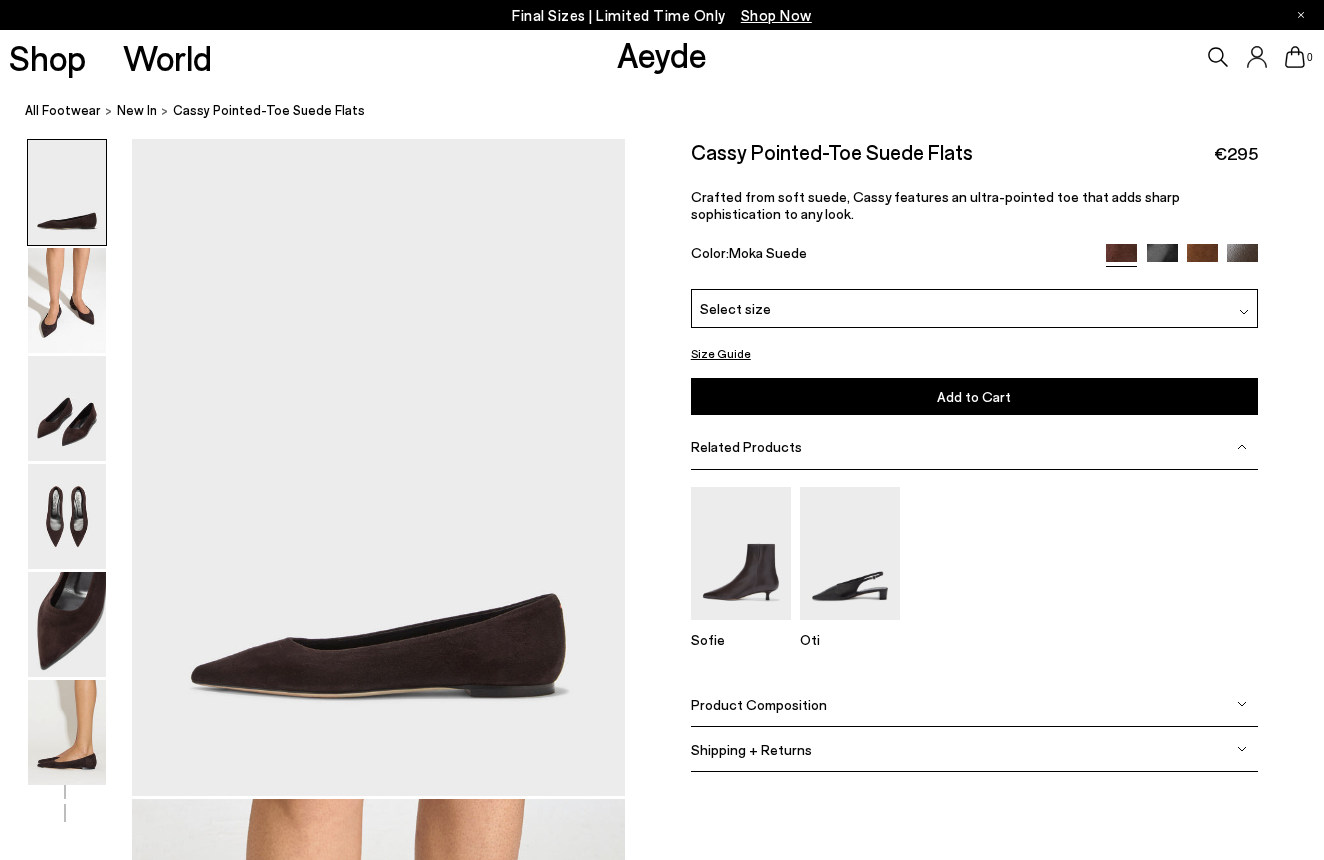 scroll, scrollTop: 0, scrollLeft: 0, axis: both 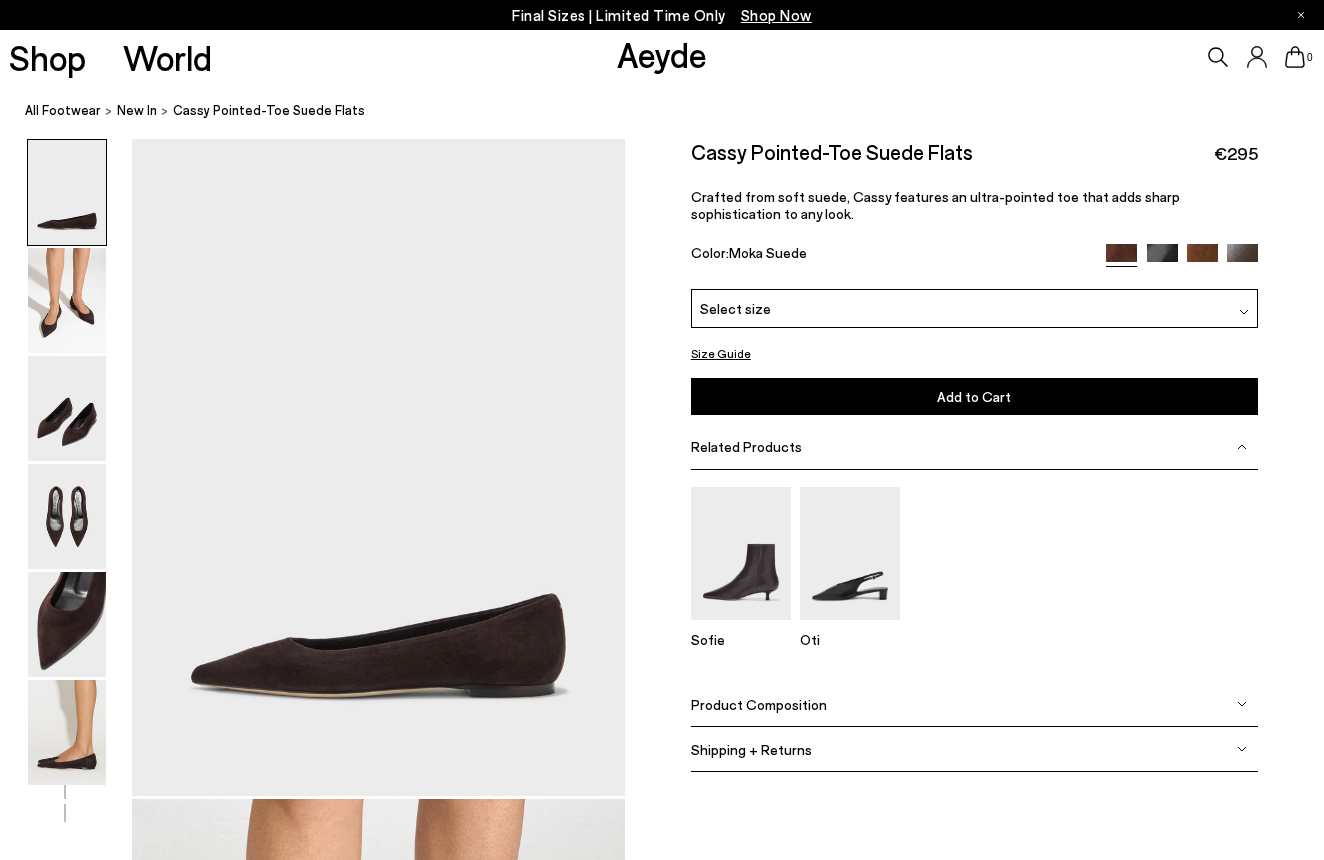 click on "Product Composition" at bounding box center (759, 704) 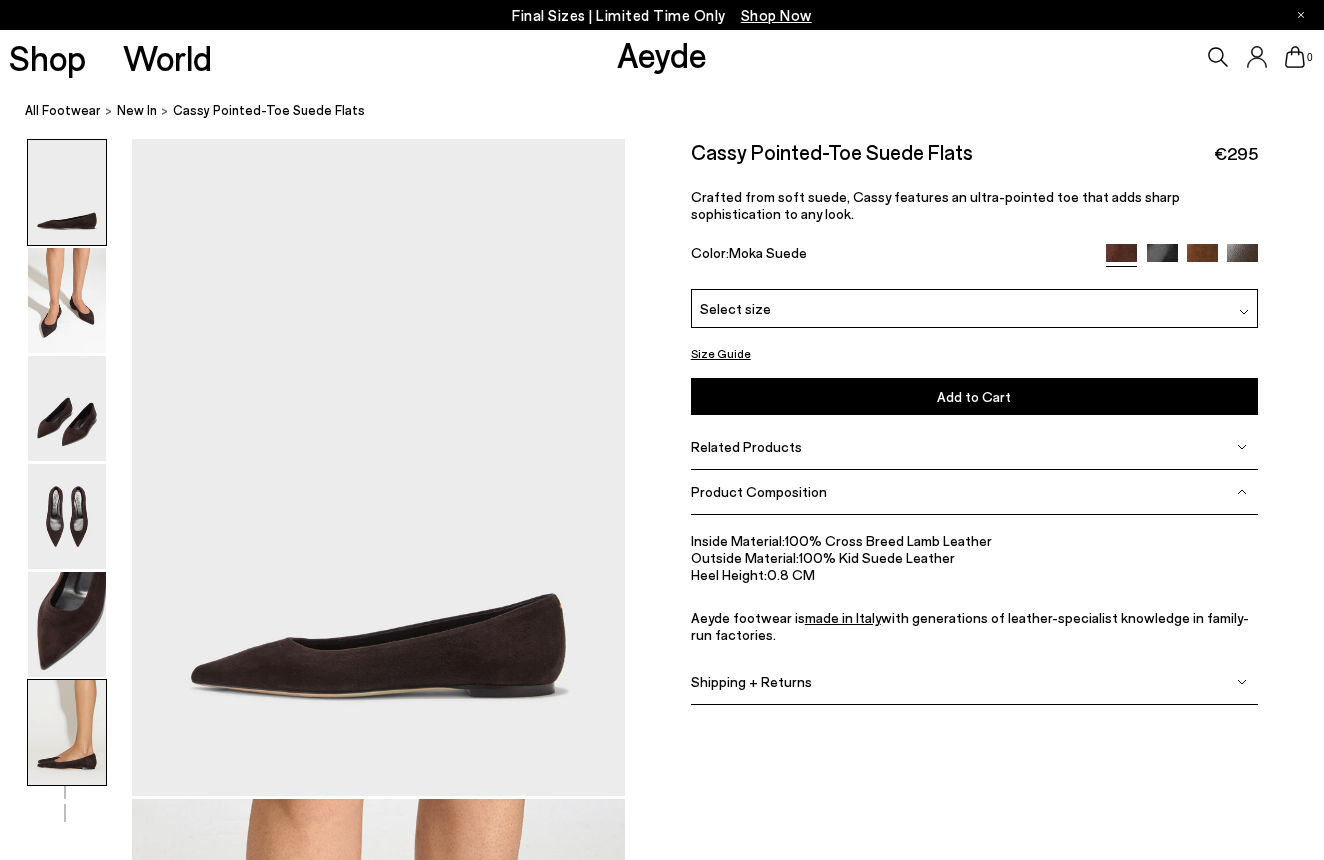 click at bounding box center (67, 732) 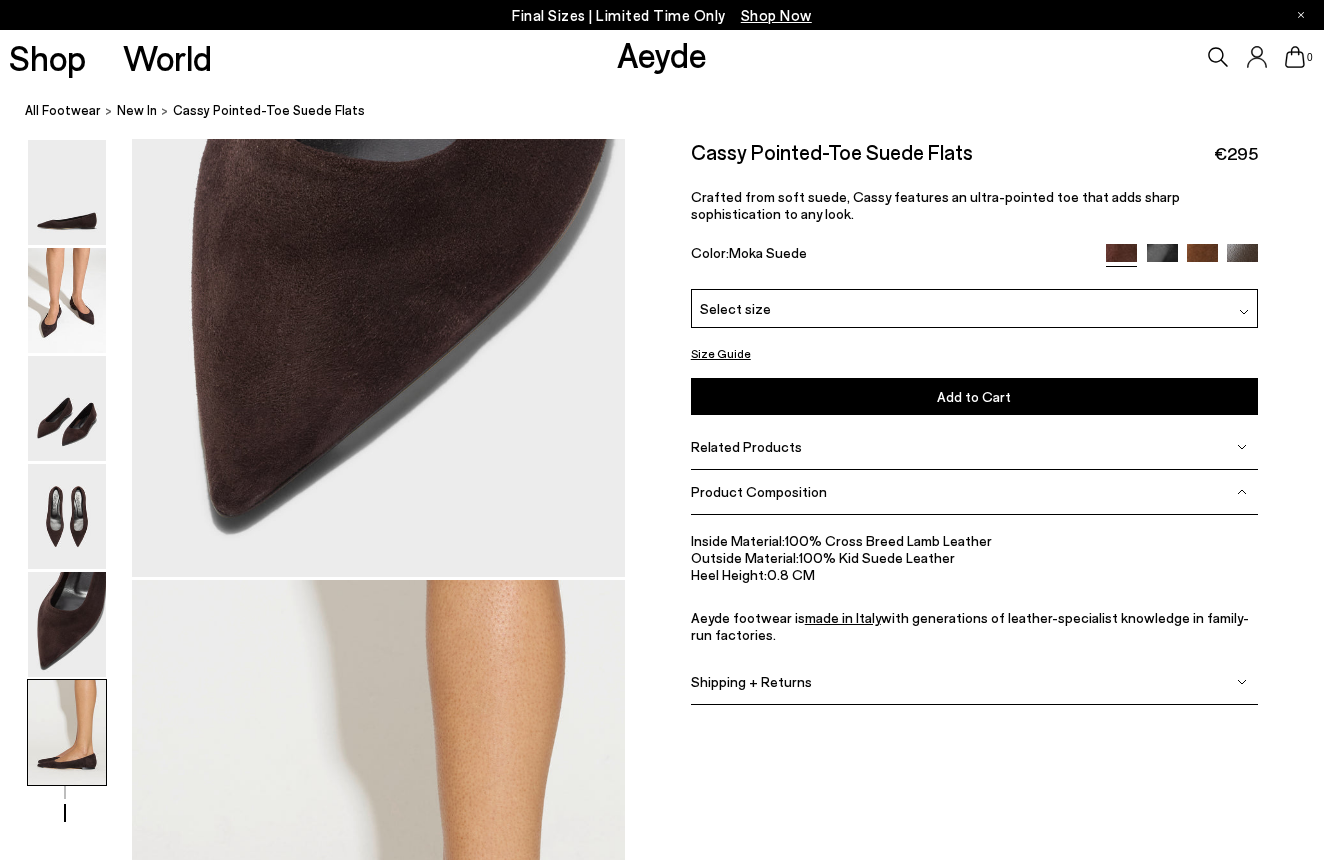 scroll, scrollTop: 3437, scrollLeft: 0, axis: vertical 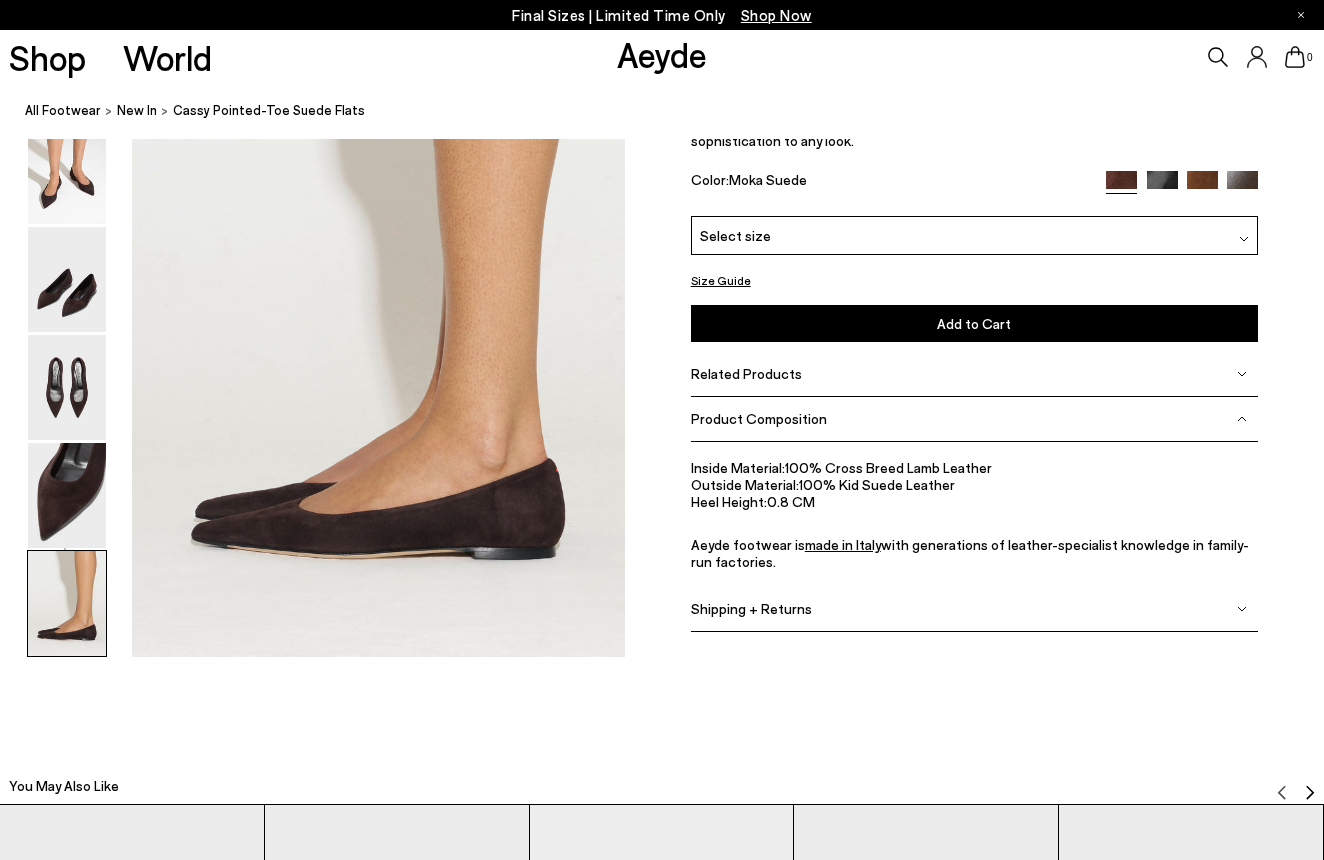 click at bounding box center (312, -1321) 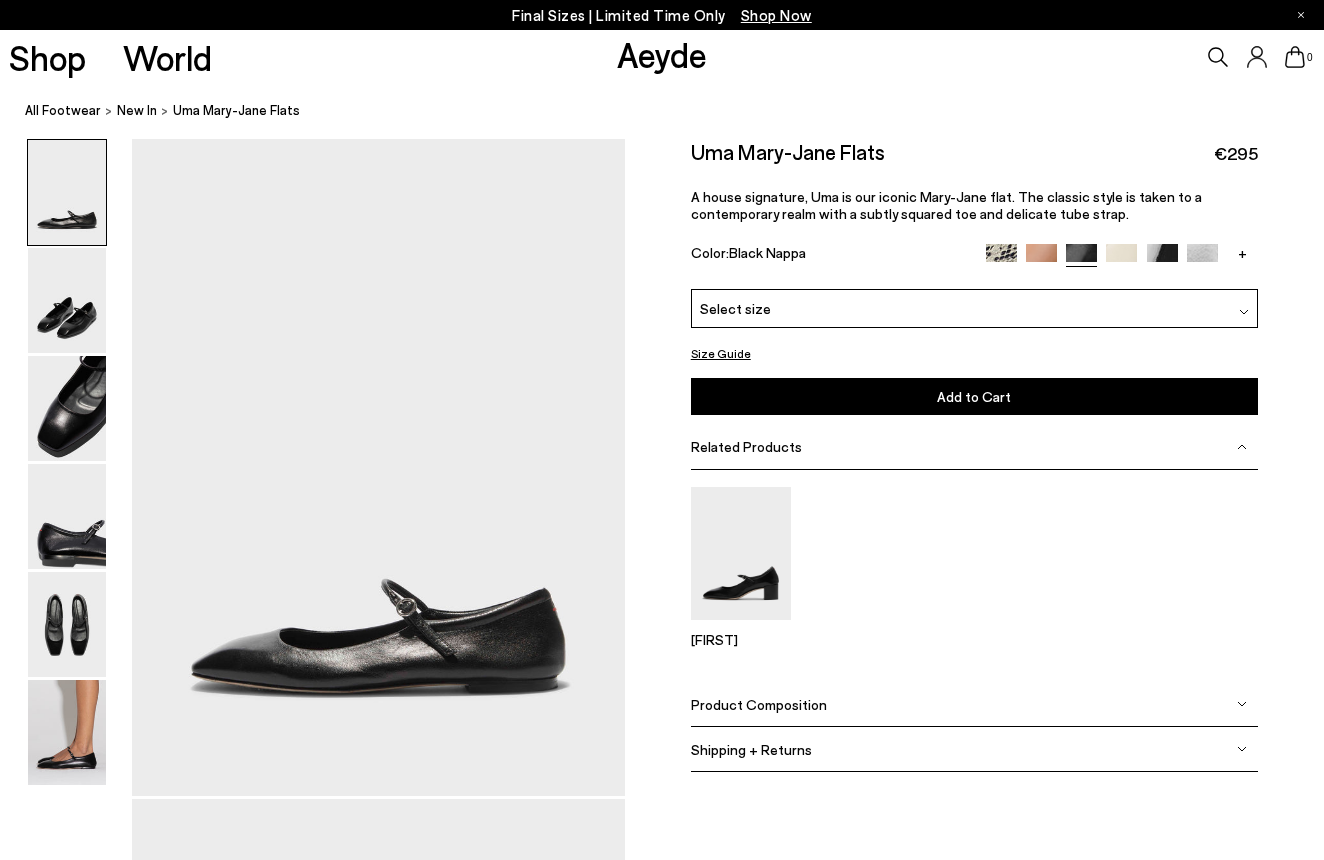 scroll, scrollTop: 0, scrollLeft: 0, axis: both 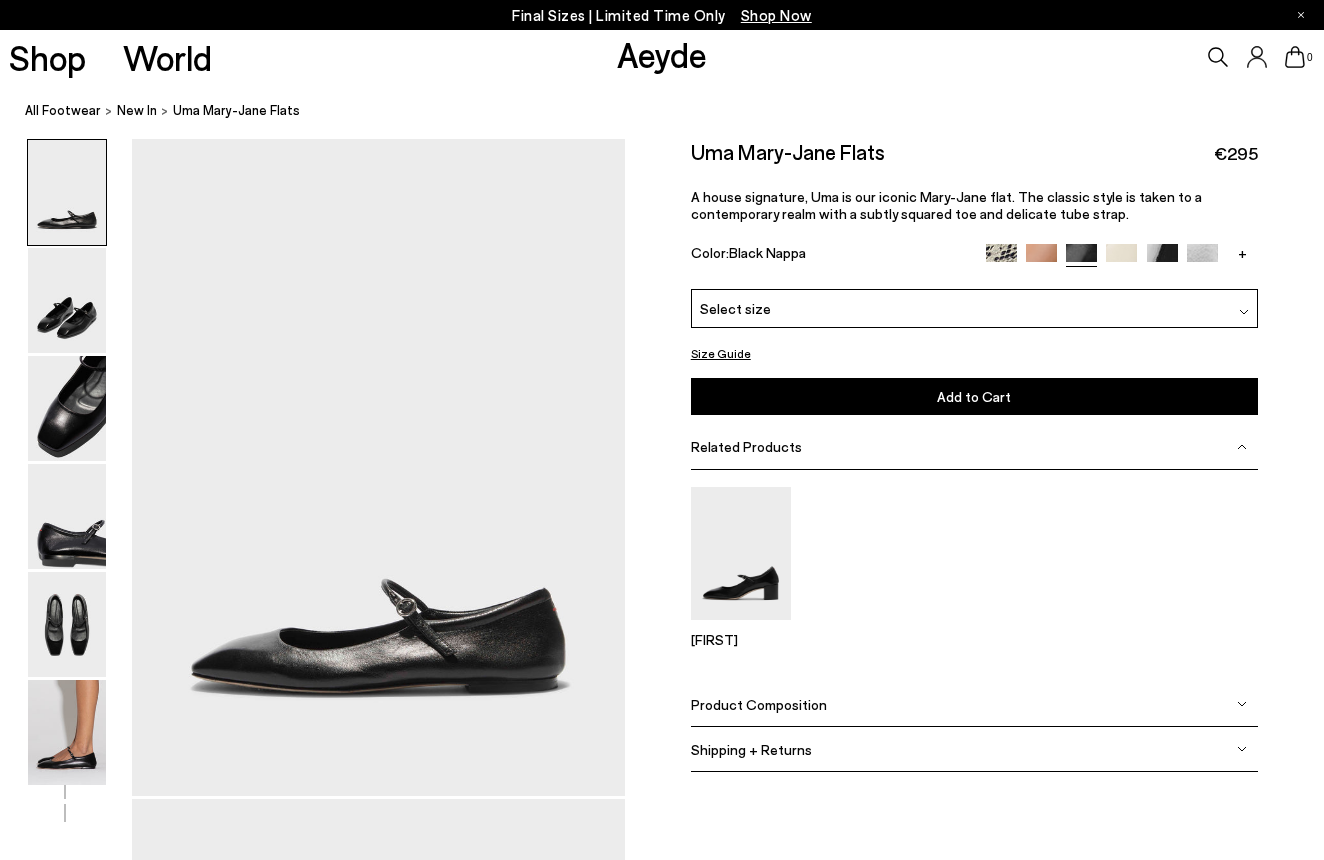 click at bounding box center (1244, 308) 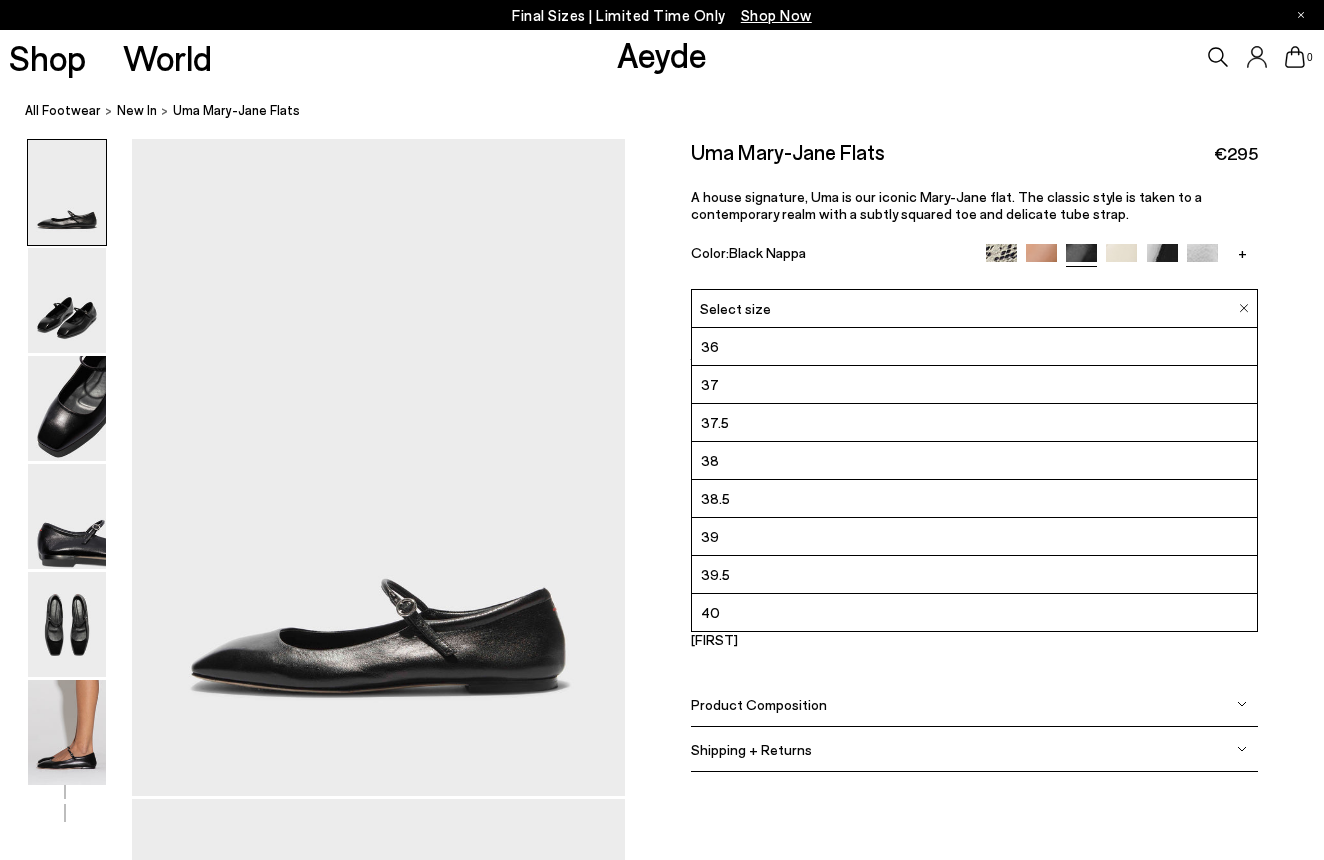 click at bounding box center [312, 2116] 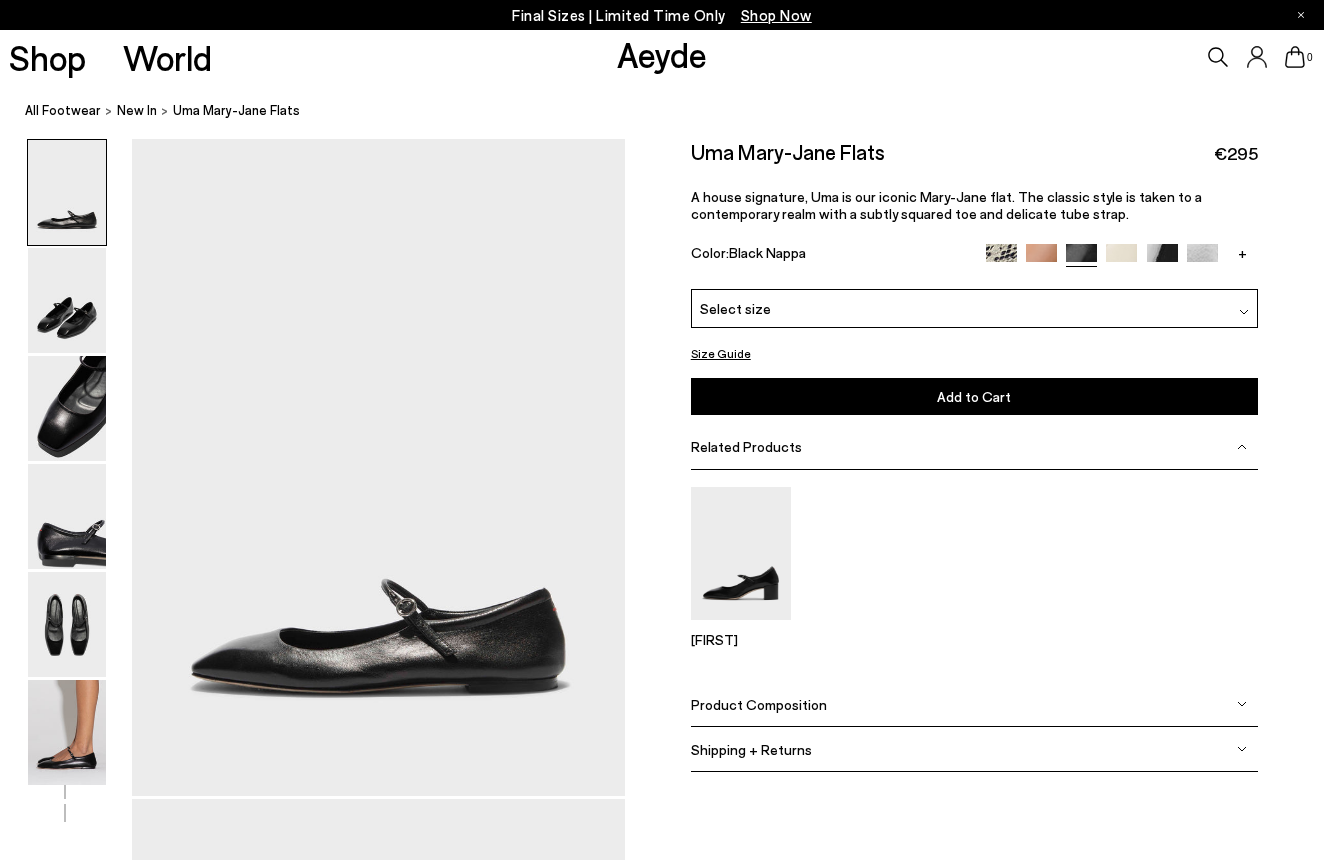 click on "Product Composition" at bounding box center [974, 704] 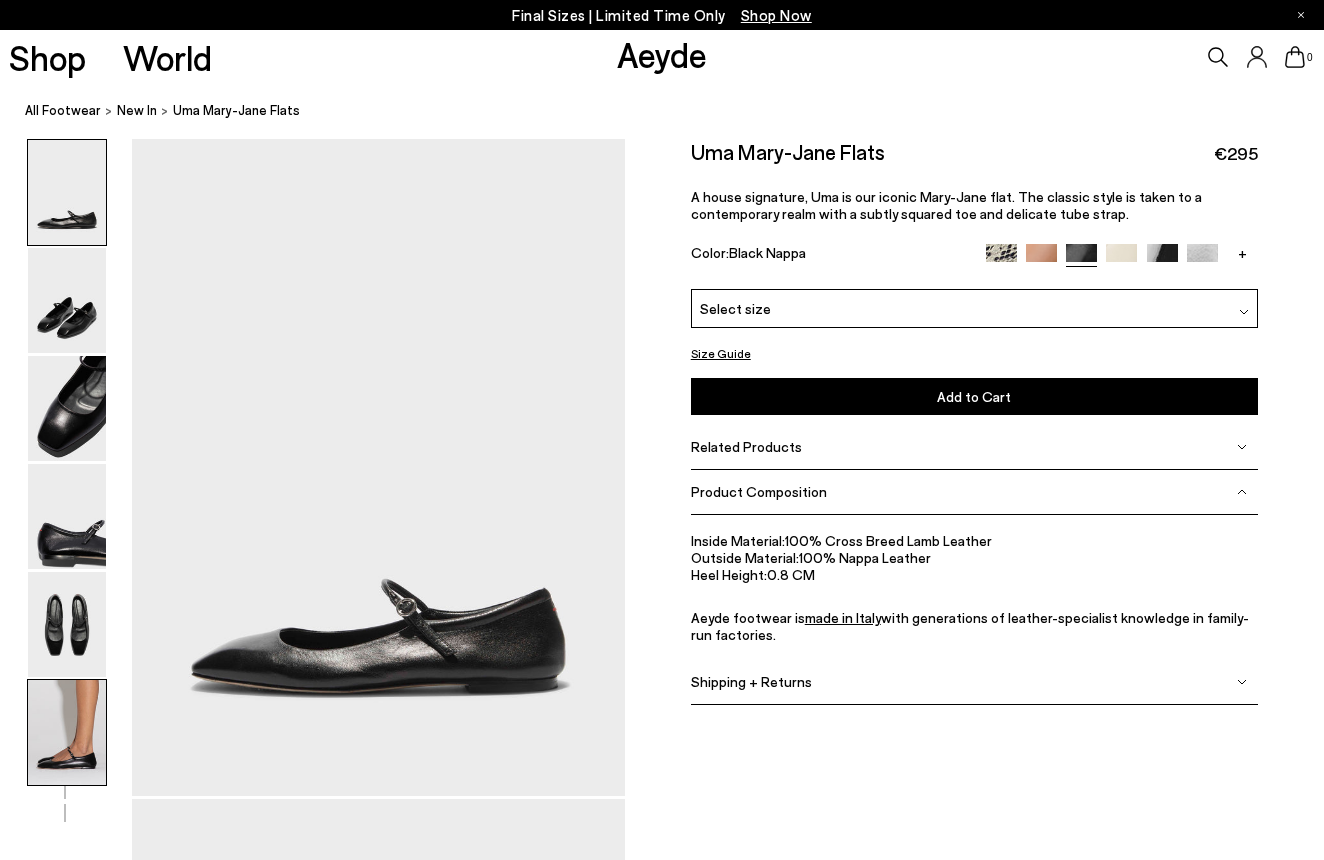 click at bounding box center [67, 732] 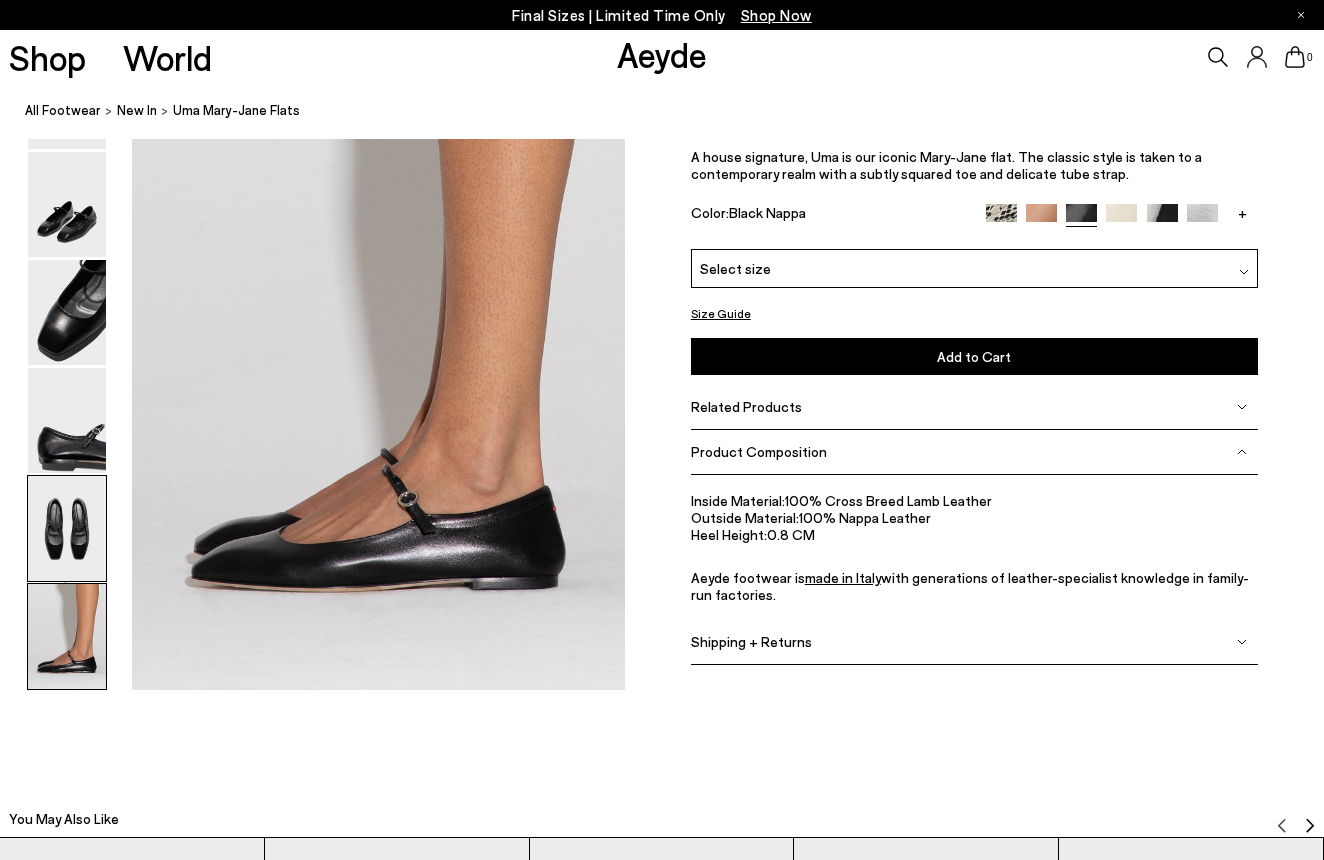 scroll, scrollTop: 3437, scrollLeft: 0, axis: vertical 